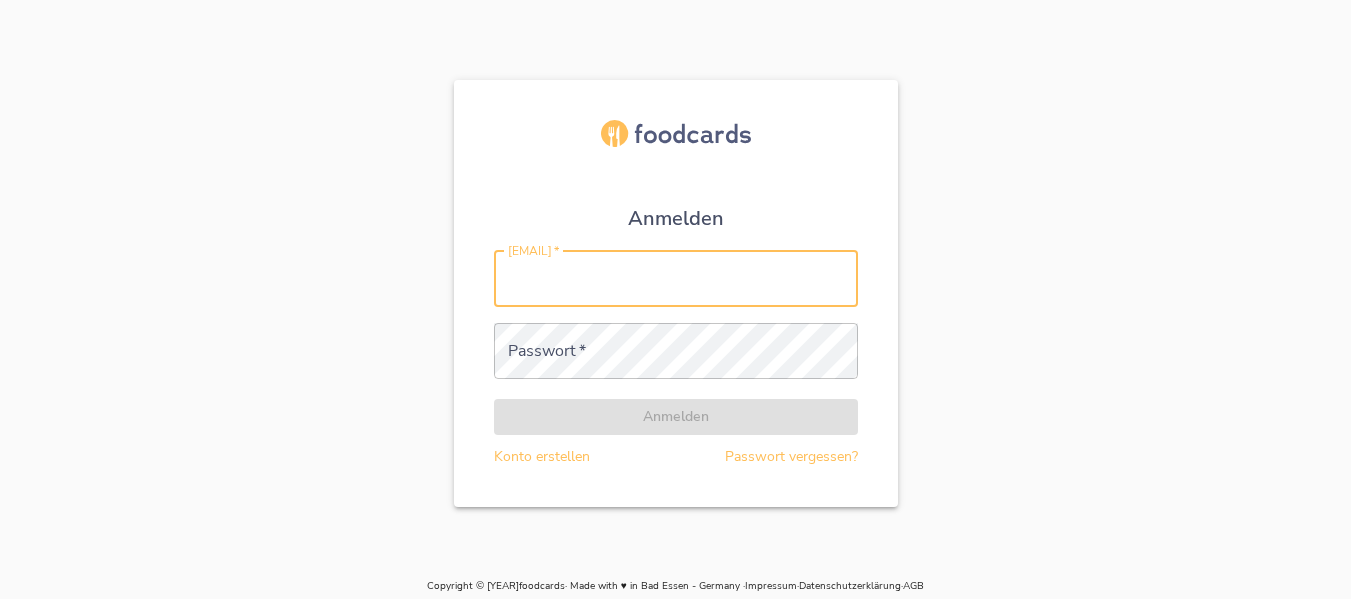 scroll, scrollTop: 0, scrollLeft: 0, axis: both 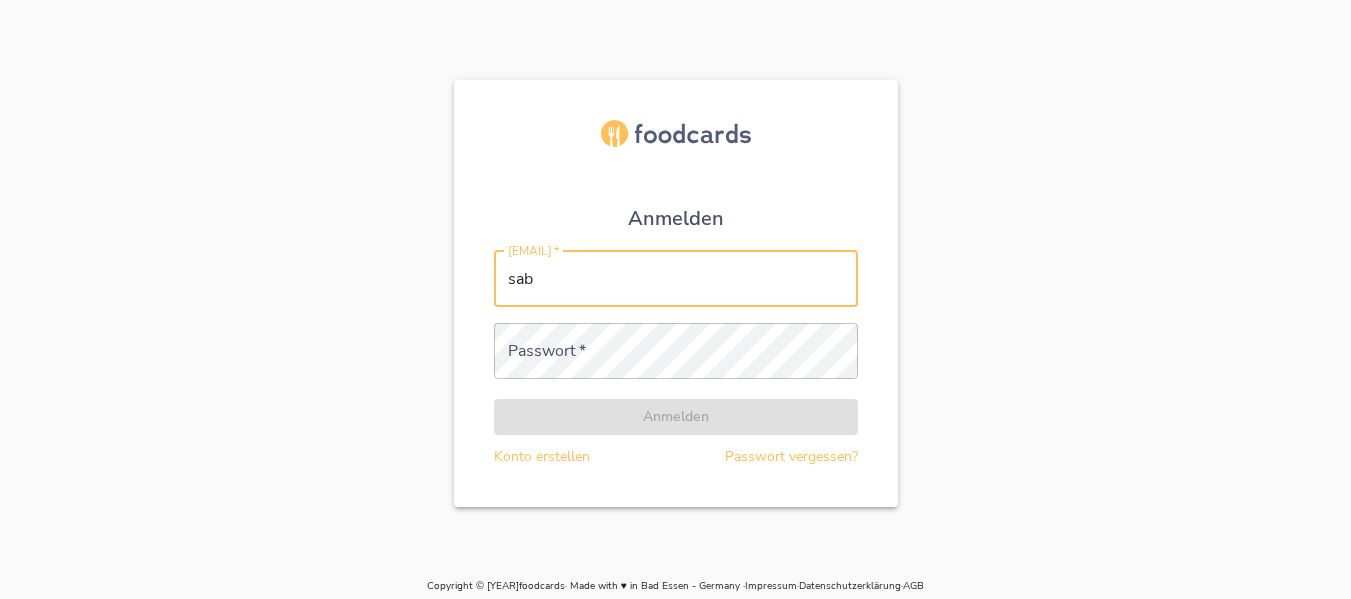 type on "[EMAIL]" 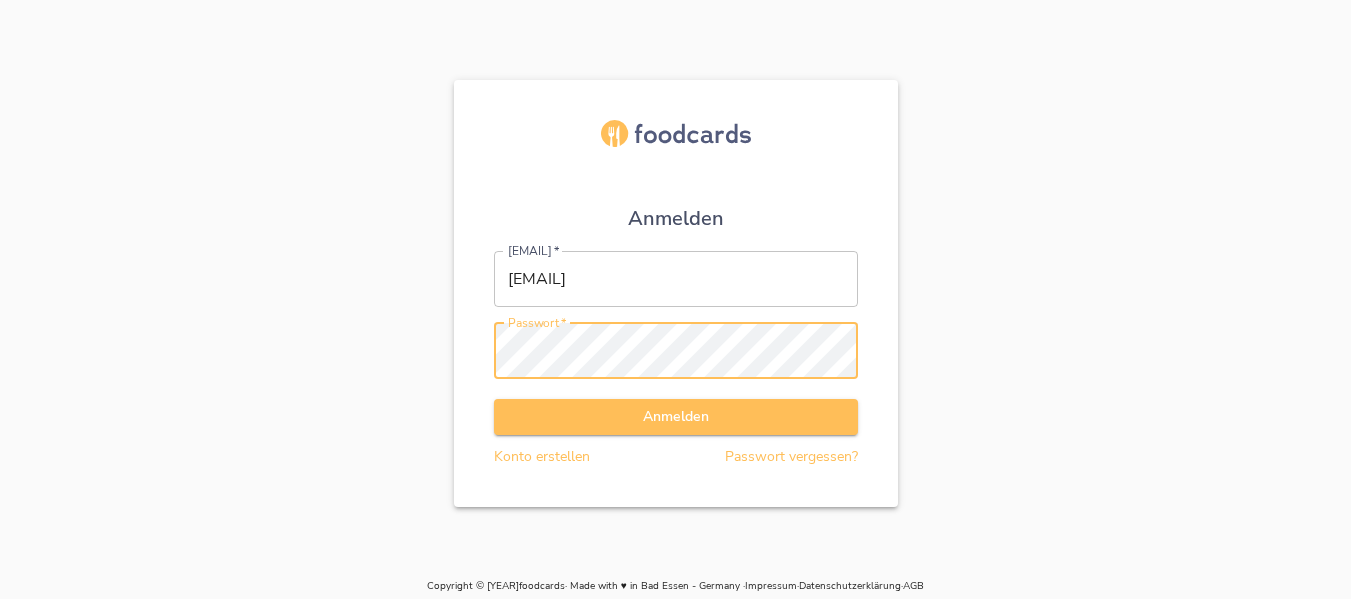 click on "Anmelden" at bounding box center [676, 417] 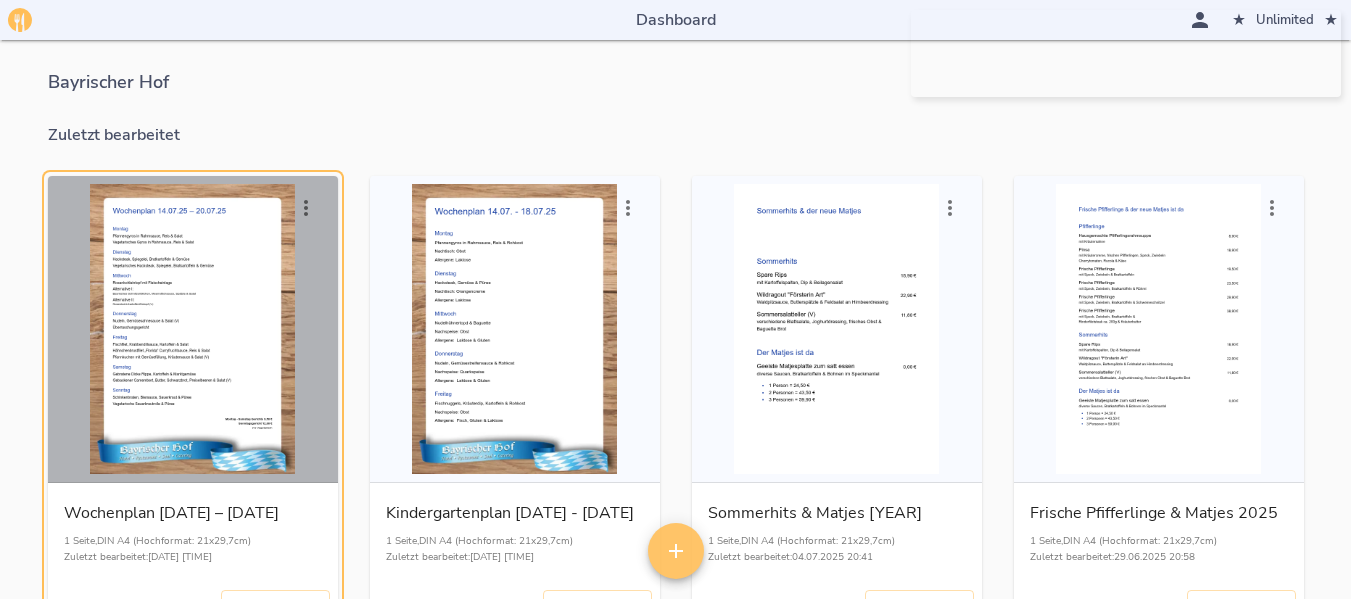 click at bounding box center (193, 329) 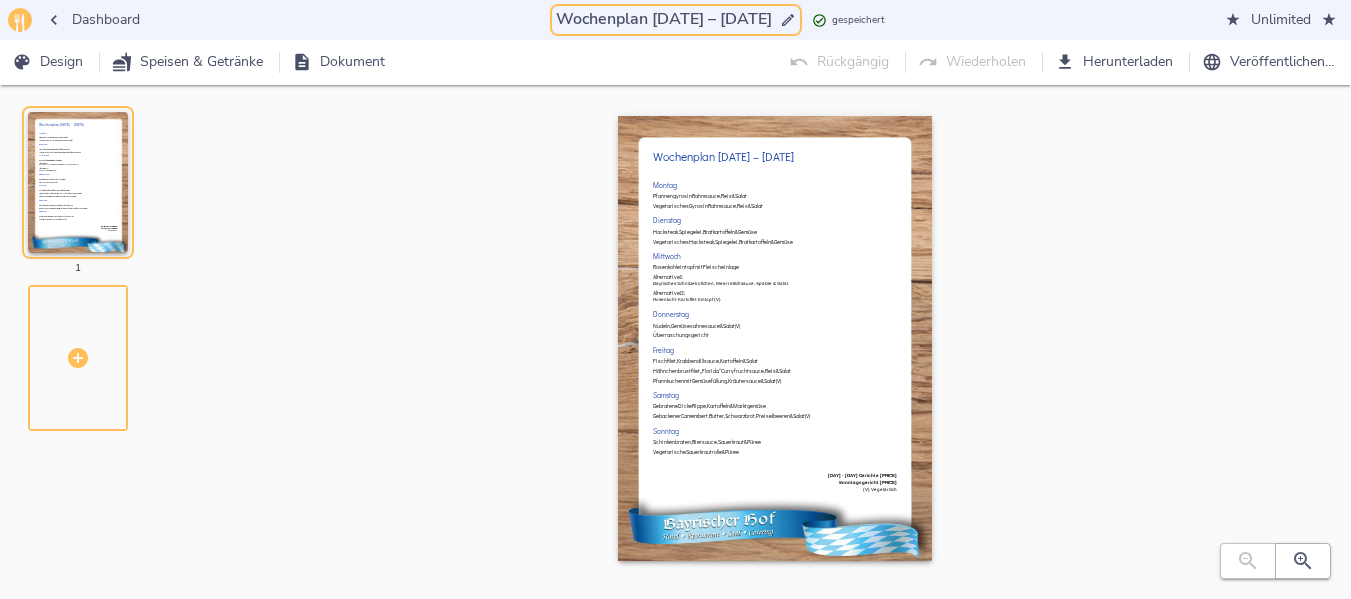 drag, startPoint x: 640, startPoint y: 19, endPoint x: 654, endPoint y: 19, distance: 14 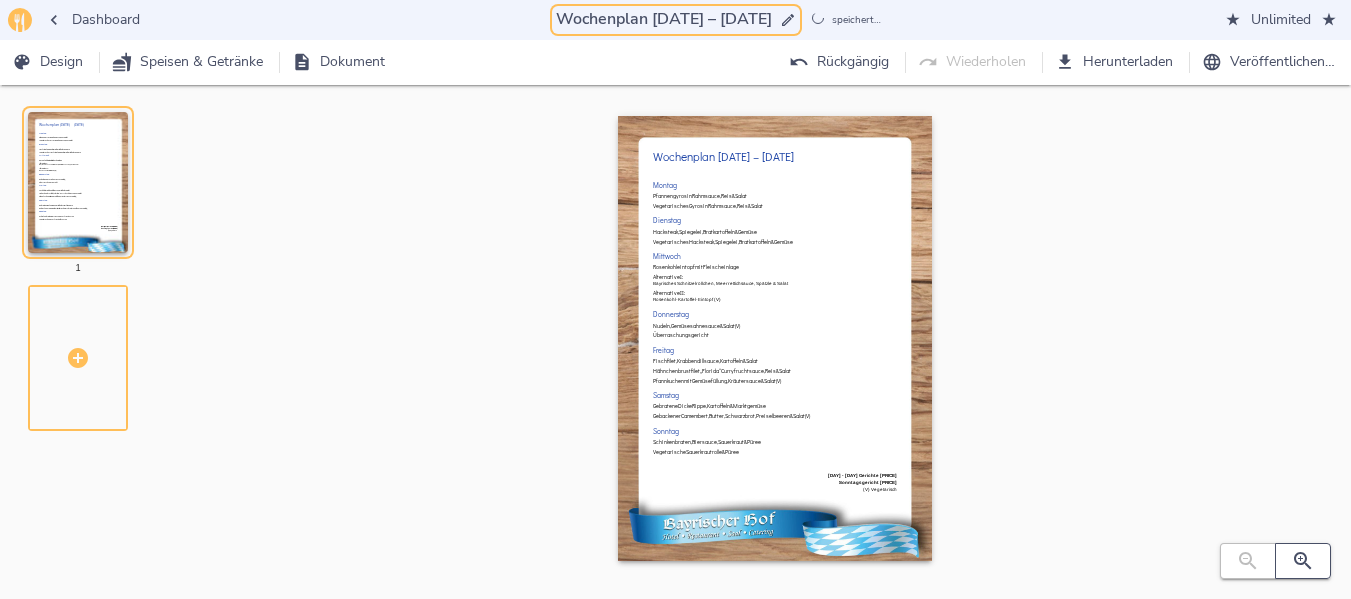 type on "Wochenplan [DATE] – [DATE]" 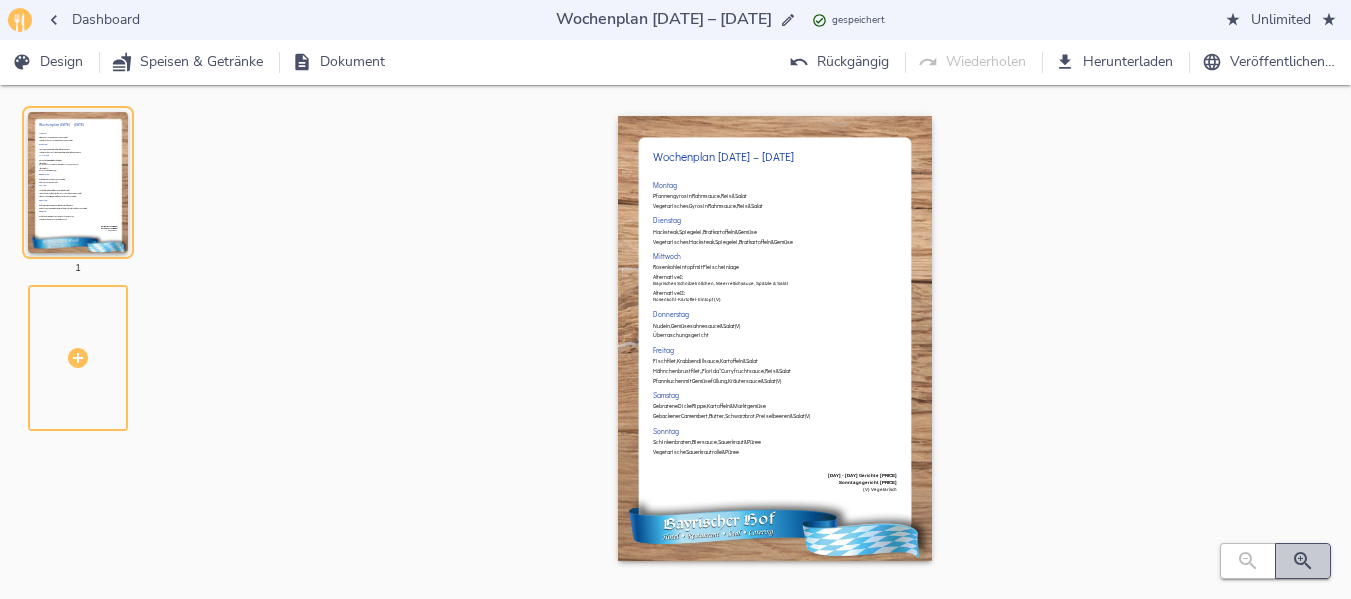 click at bounding box center [1303, 561] 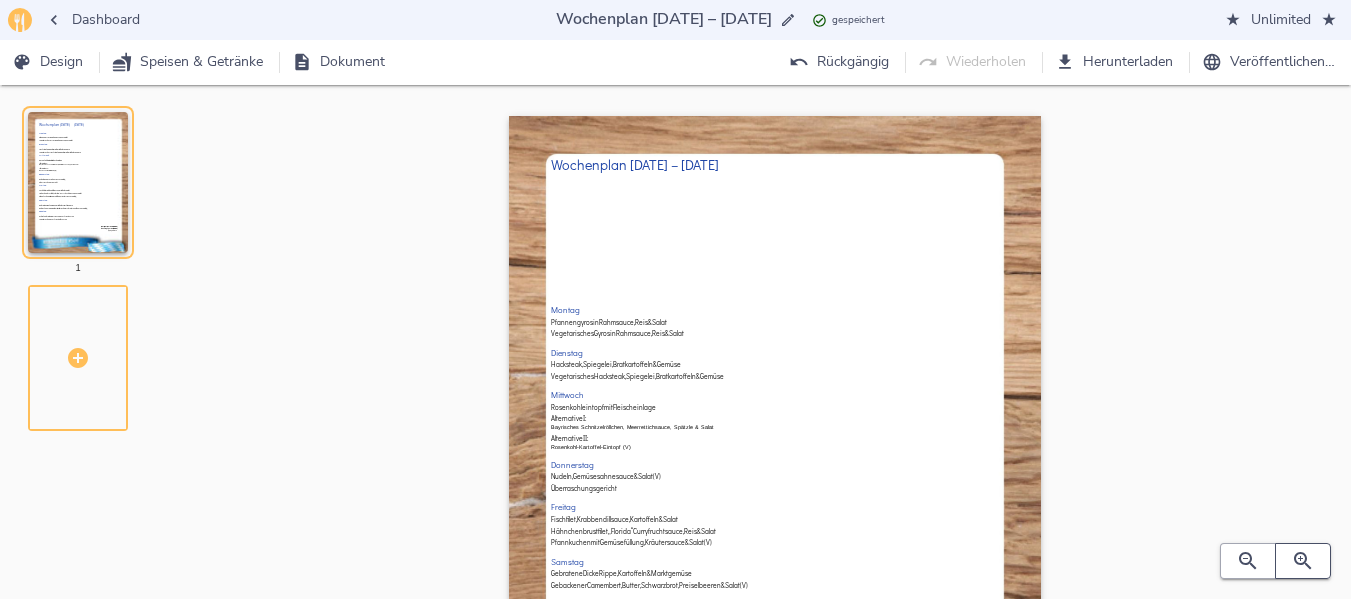 click at bounding box center (1303, 561) 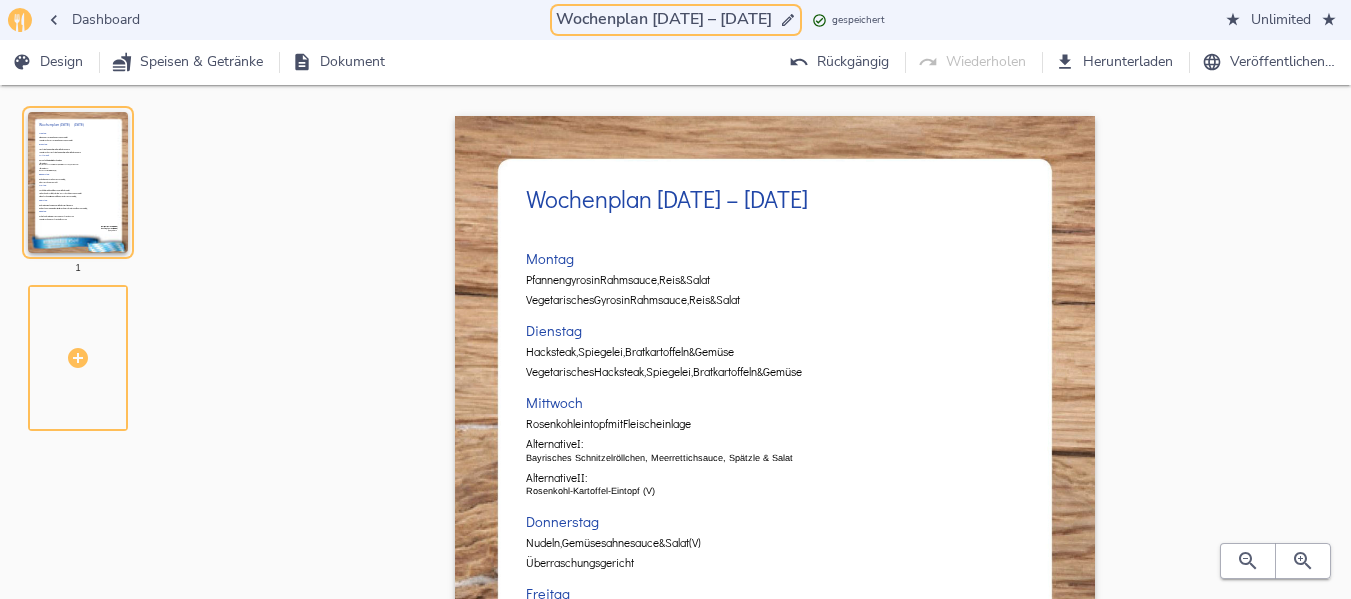 drag, startPoint x: 638, startPoint y: 21, endPoint x: 734, endPoint y: 16, distance: 96.13012 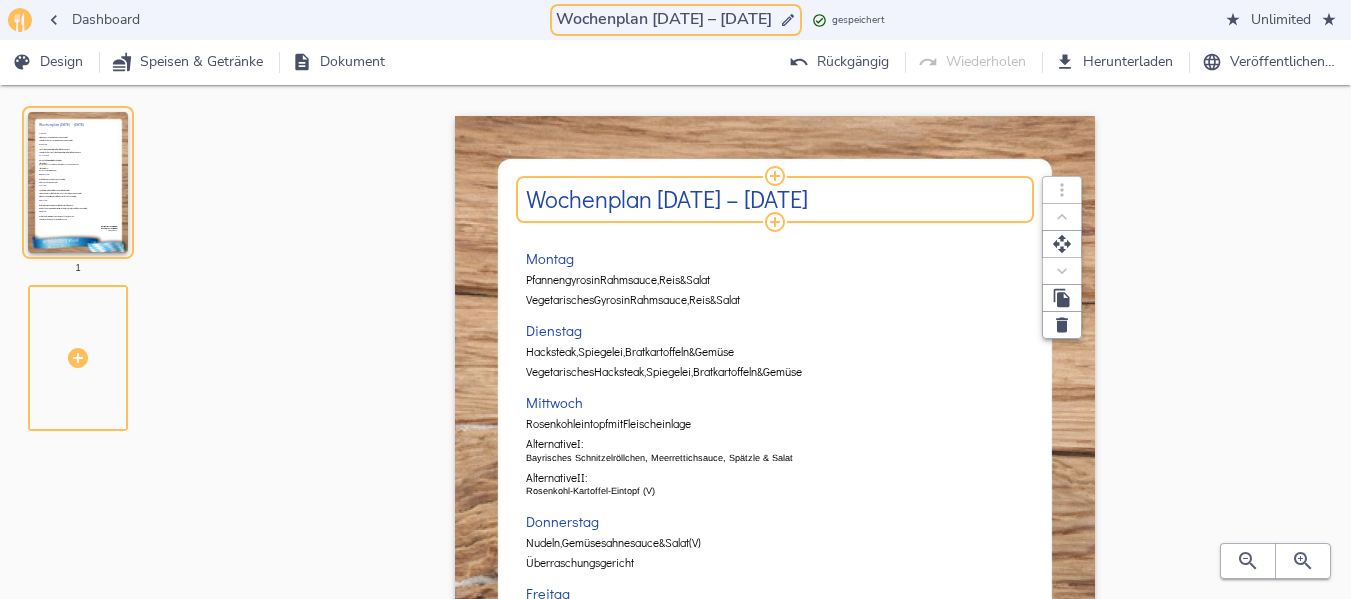 click on "Wochenplan [DATE] – [DATE]" at bounding box center [775, 199] 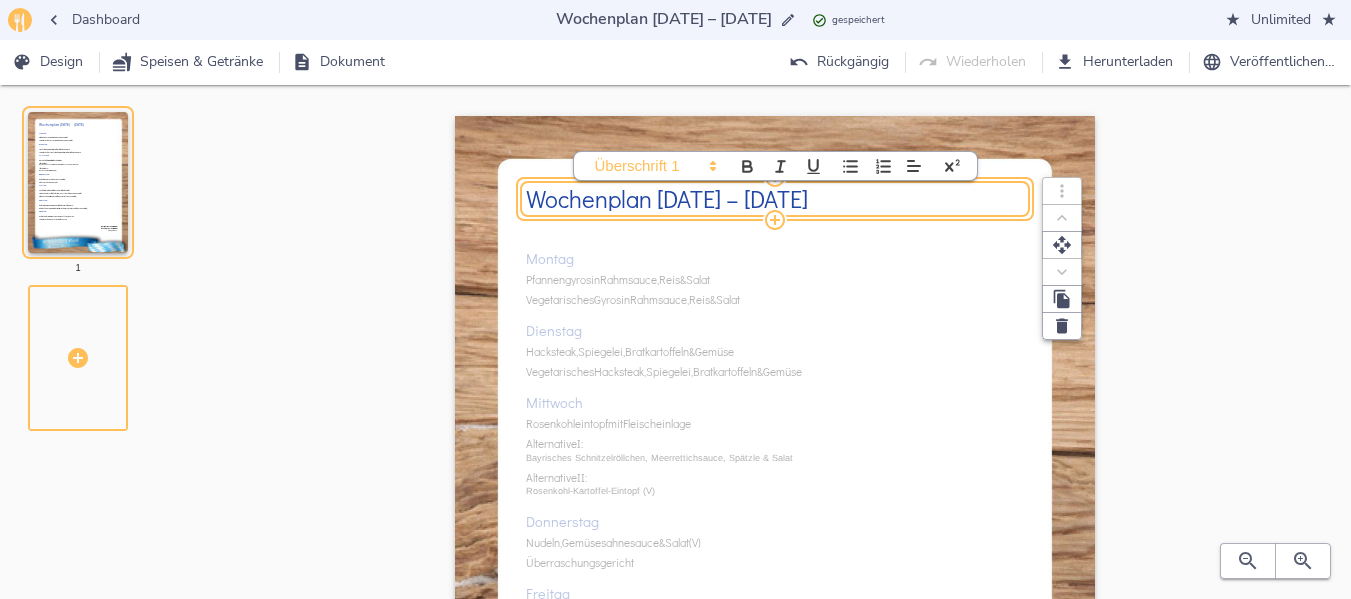 click on "Wochenplan [DATE] – [DATE]" at bounding box center [775, 199] 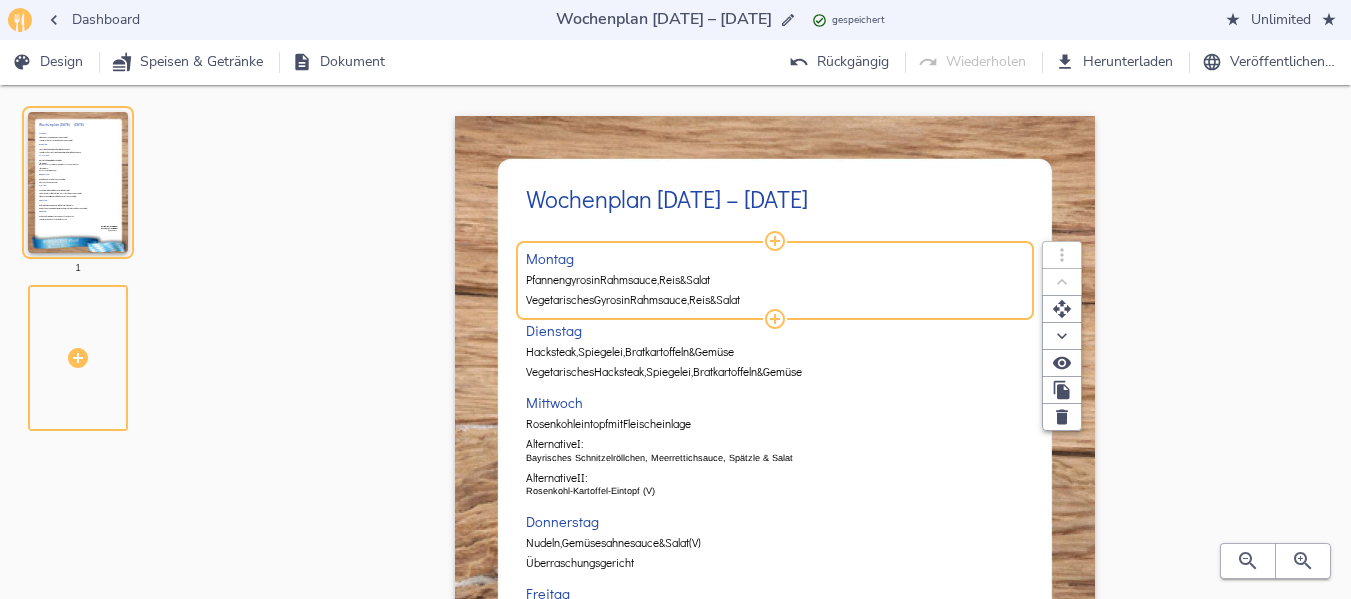 click on "Pfannengyros" at bounding box center (558, 280) 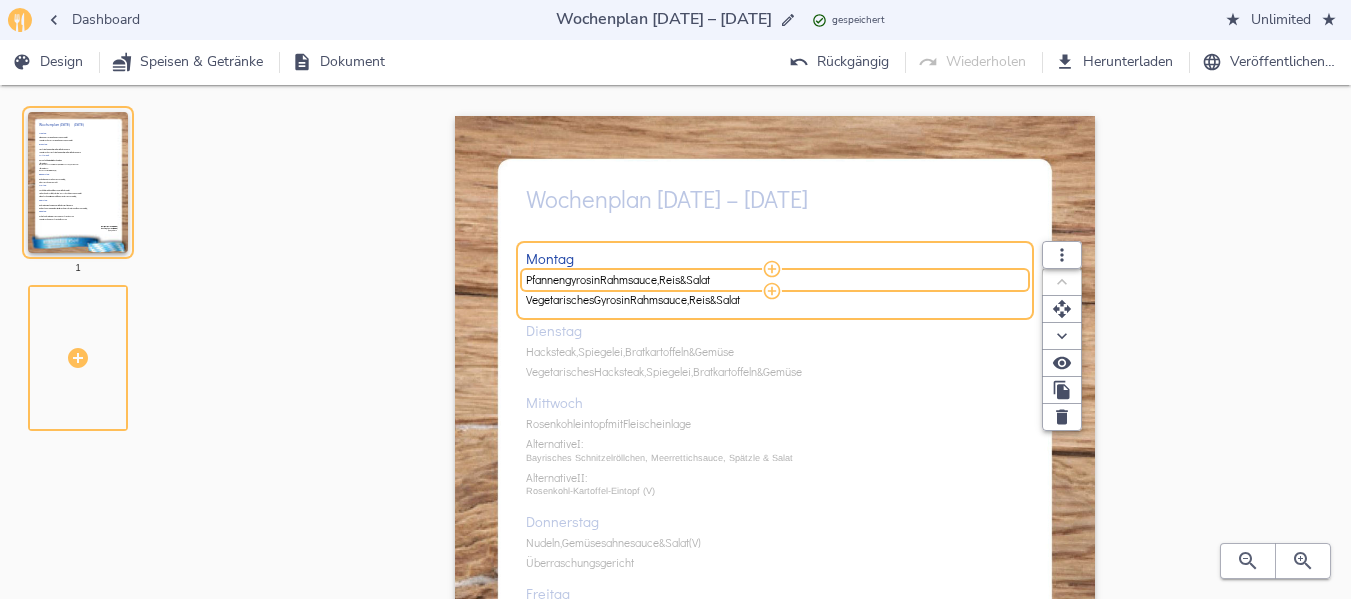 click on "Pfannengyros" at bounding box center (558, 280) 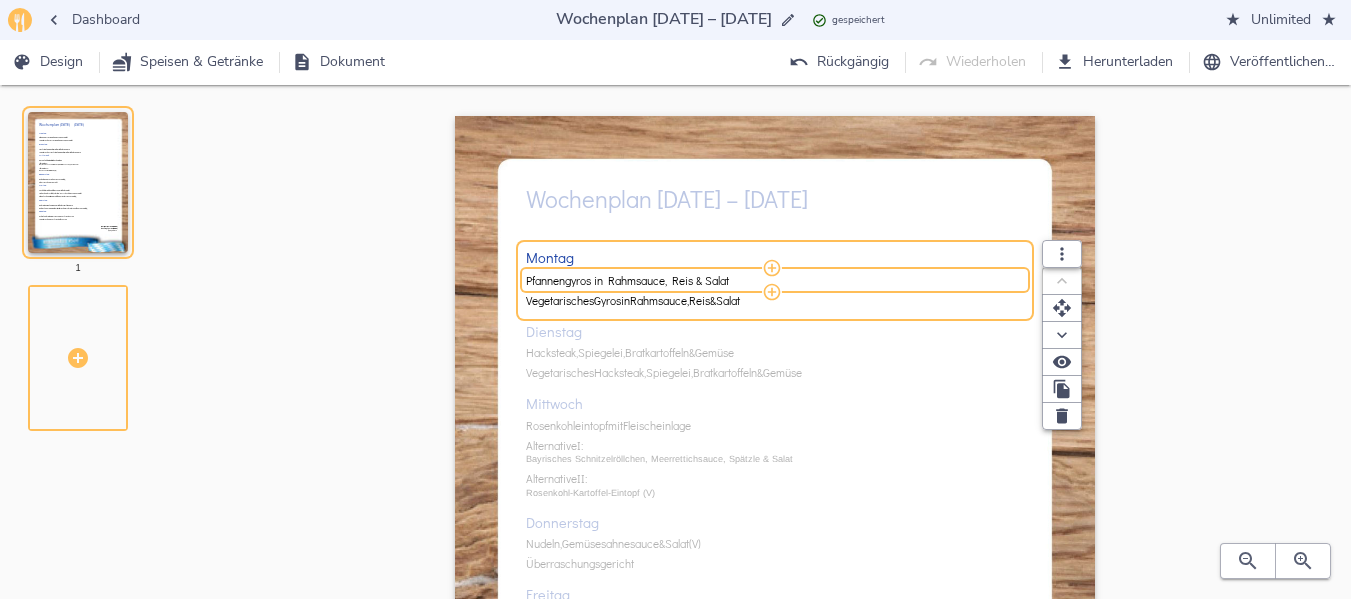 click on "Pfannengyros in Rahmsauce, Reis & Salat" at bounding box center (772, 280) 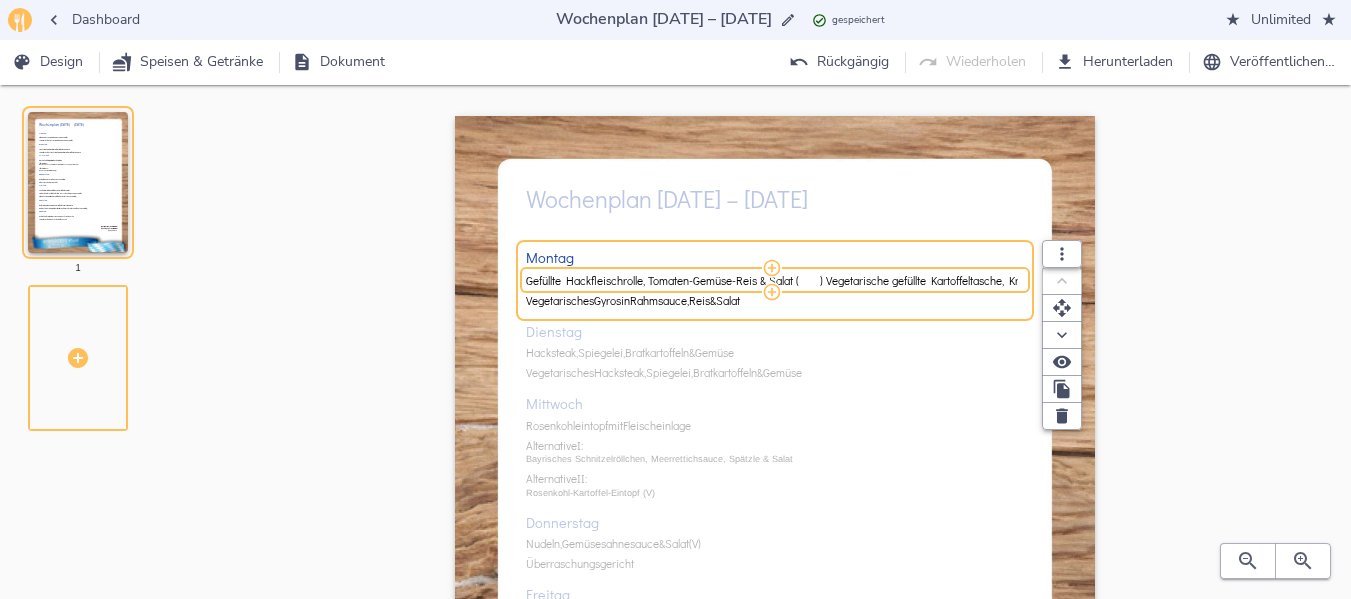 scroll, scrollTop: 0, scrollLeft: 96, axis: horizontal 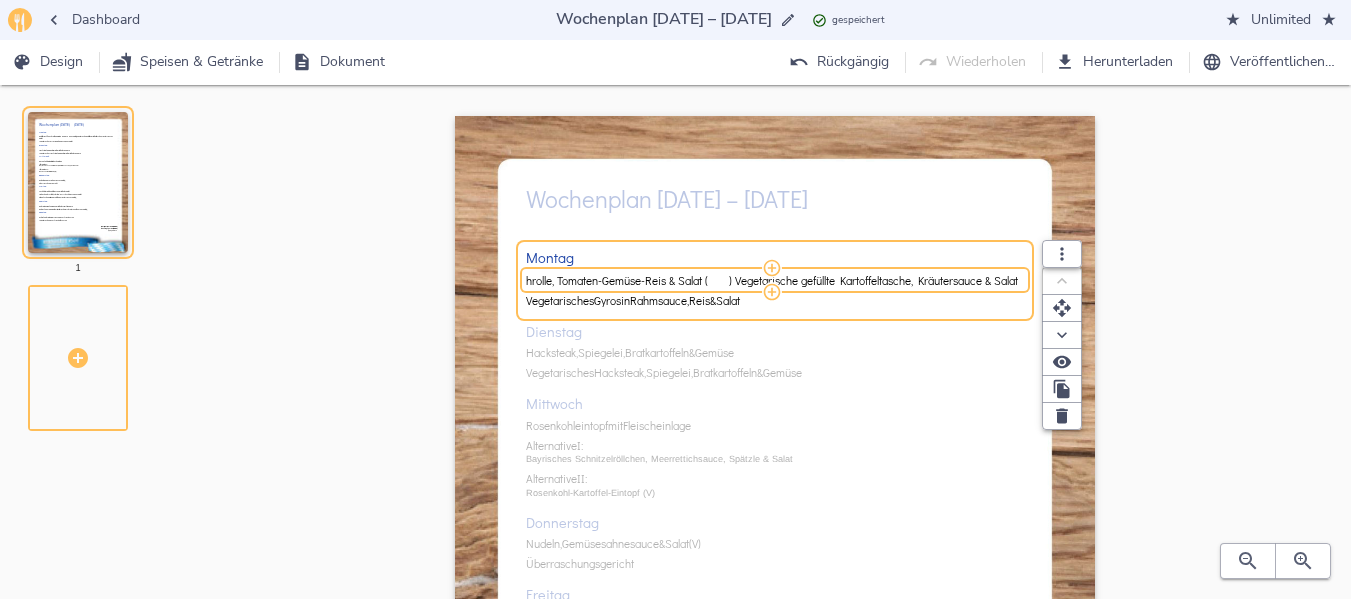 drag, startPoint x: 728, startPoint y: 283, endPoint x: 1074, endPoint y: 287, distance: 346.02313 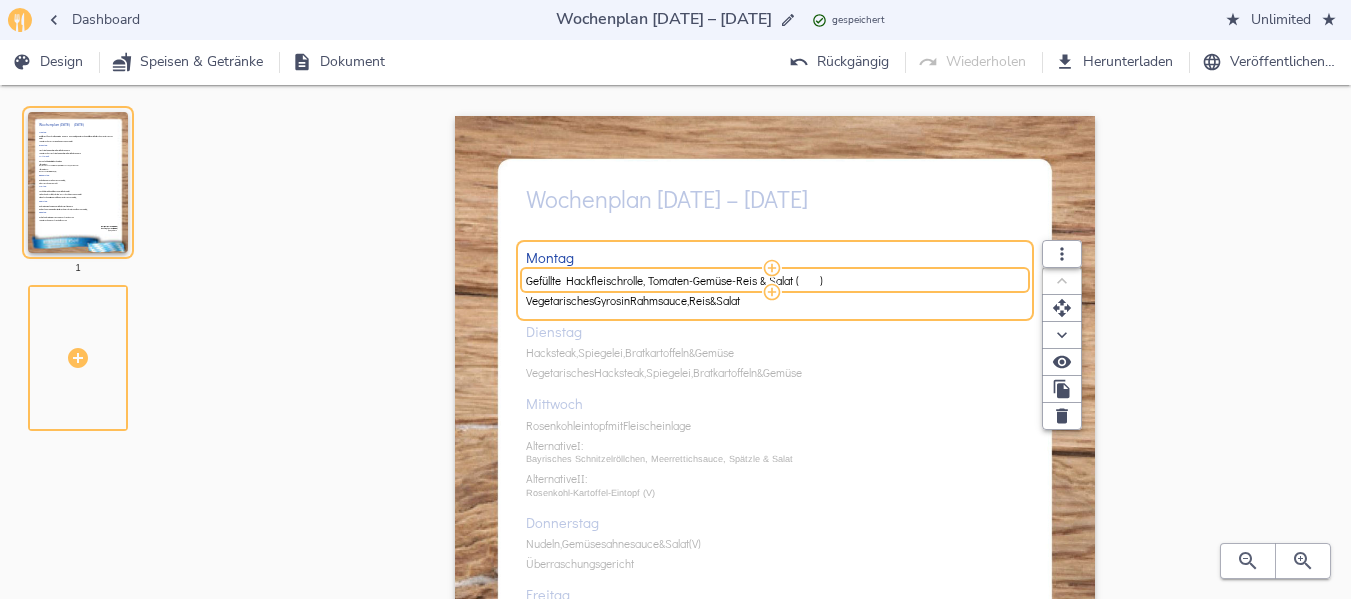 scroll, scrollTop: 0, scrollLeft: 0, axis: both 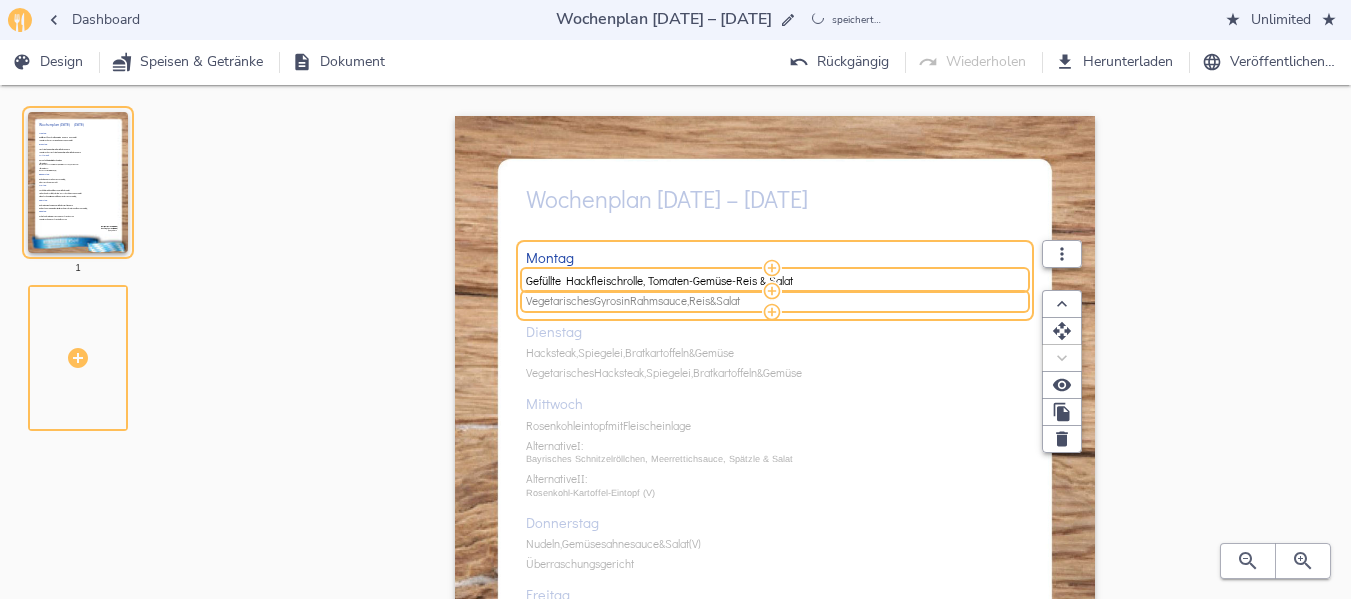 click on "Rahmsauce," at bounding box center (659, 301) 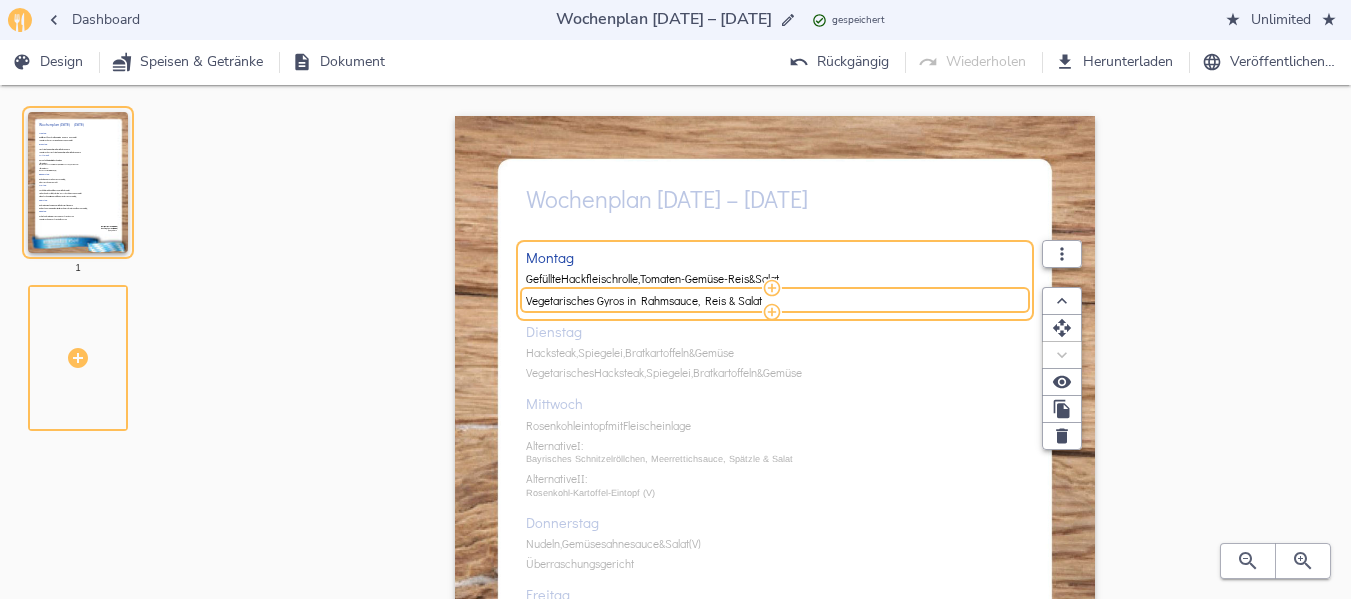 click on "Vegetarisches Gyros in Rahmsauce, Reis & Salat" at bounding box center (772, 300) 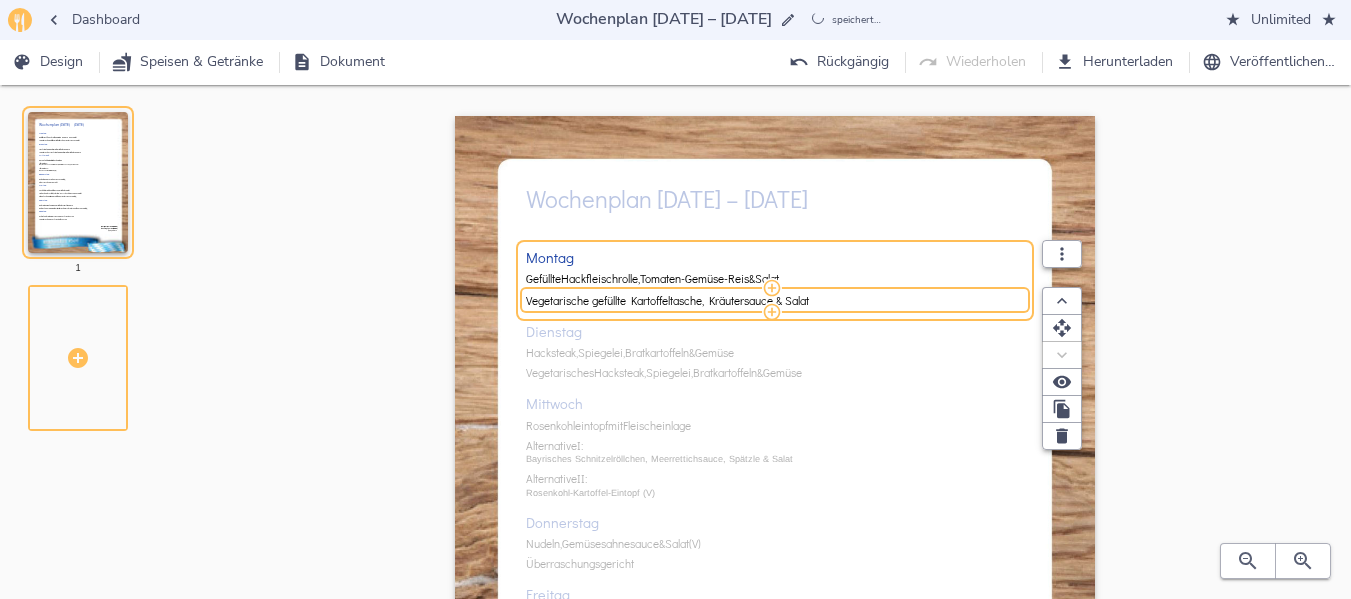 type on "Vegetarische gefüllte Kartoffeltasche, Kräutersauce & Salat" 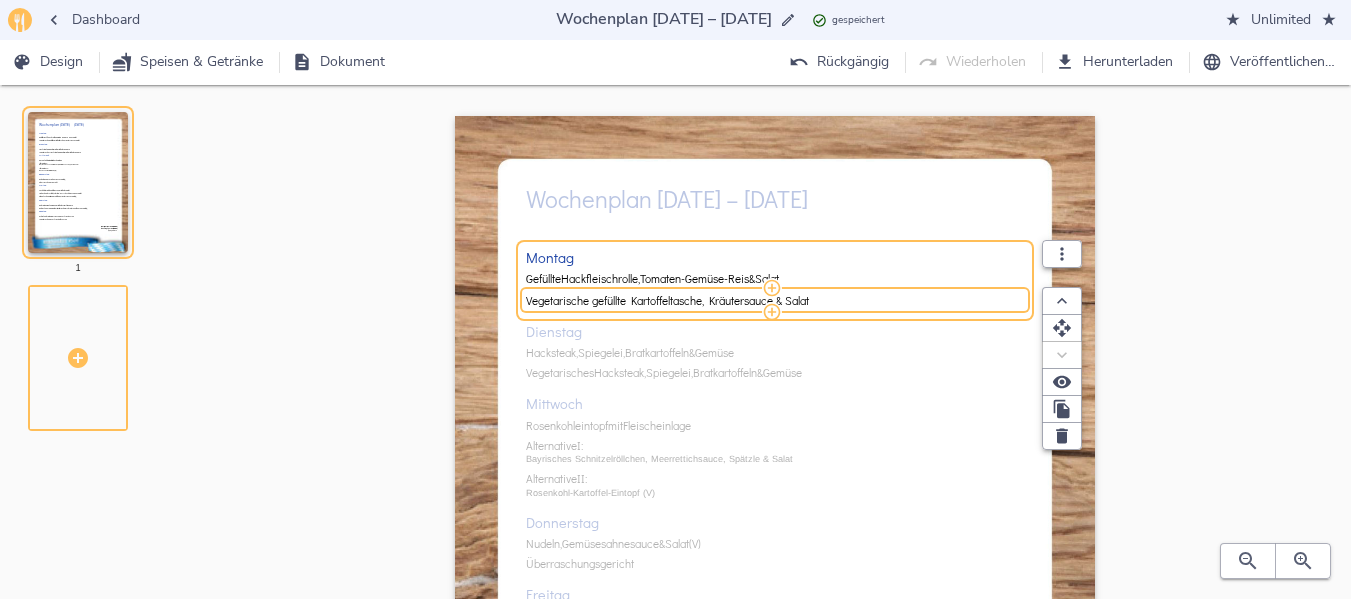 click on "Montag Gefüllte  Hackfleischrolle,  Tomaten-Gemüse-Reis  &  Salat  Vegetarische gefüllte Kartoffeltasche, Kräutersauce & Salat Dienstag Hacksteak,  Spiegelei,  Bratkartoffeln  &  Gemüse  Vegetarisches  Hacksteak,  Spiegelei,  Bratkartoffeln  &  Gemüse  Mittwoch Rosenkohleintopf  mit  Fleischeinlage  Alternative  I:  Bayrisches Schnitzelröllchen, Meerrettichsauce, Spätzle & Salat Alternative  II:  Rosenkohl-Kartoffel-Eintopf (V) Donnerstag Nudeln,  Gemüsesahnesauce  &  Salat  (V)  Überraschungsgericht  Freitag Fischfilet,  Krabbendillsauce,  Kartoffeln  &  Salat  Hähnchenbrustfilet  „Florida“  Curryfruchtsauce,  Reis  &  Salat  Pfannkuchen  mit  Gemüsefüllung,  Kräutersauce  &  Salat  (V)  Samstag Gebratene  Dicke  Rippe,  Kartoffeln  &  Marktgemüse  Gebackener  Camembert,  Butter,  Schwarzbrot,  Preiselbeeren  &  Salat  (V)  Sonntag Schinkenbraten,  Biersauce,  Sauerkraut  &  Püree  Vegetarische  Sauerkrautrolle  &" at bounding box center (775, 528) 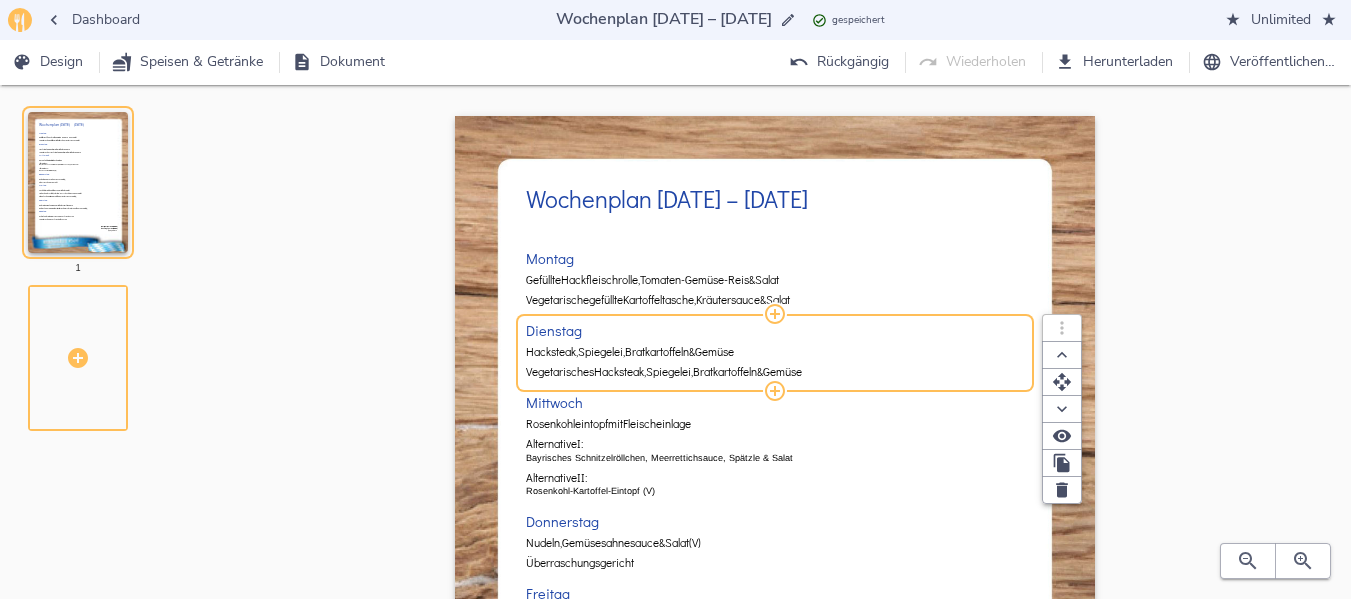 click on "Spiegelei," at bounding box center (601, 352) 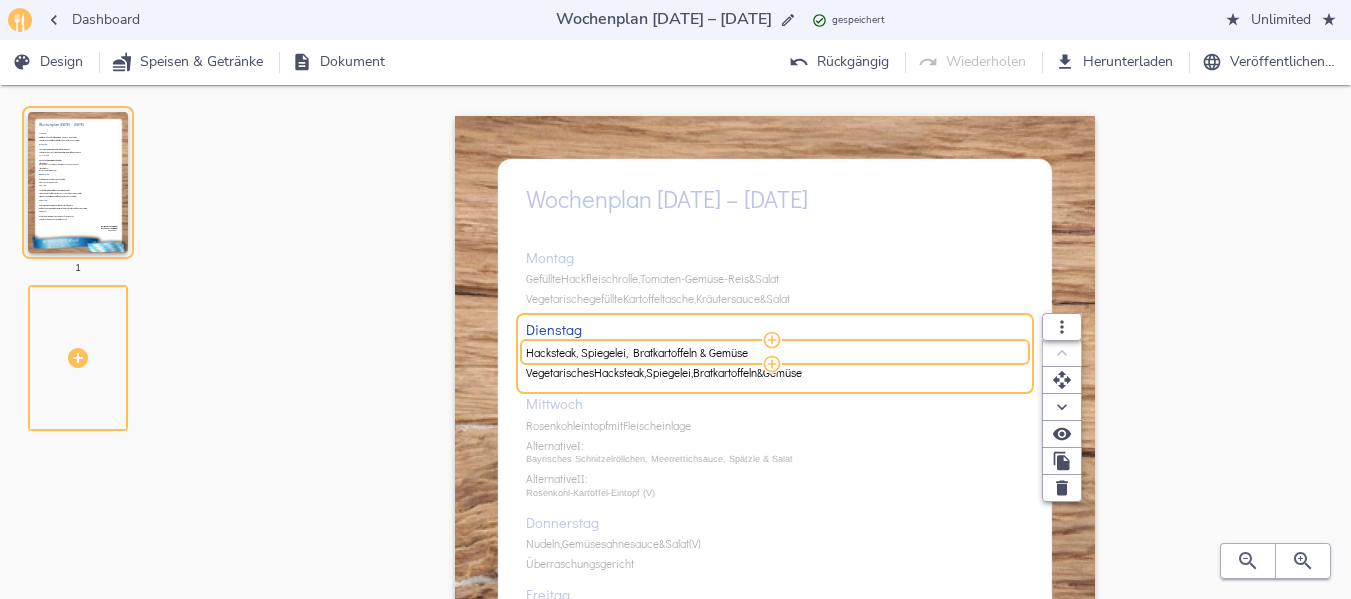 click on "Hacksteak, Spiegelei, Bratkartoffeln & Gemüse" at bounding box center (772, 352) 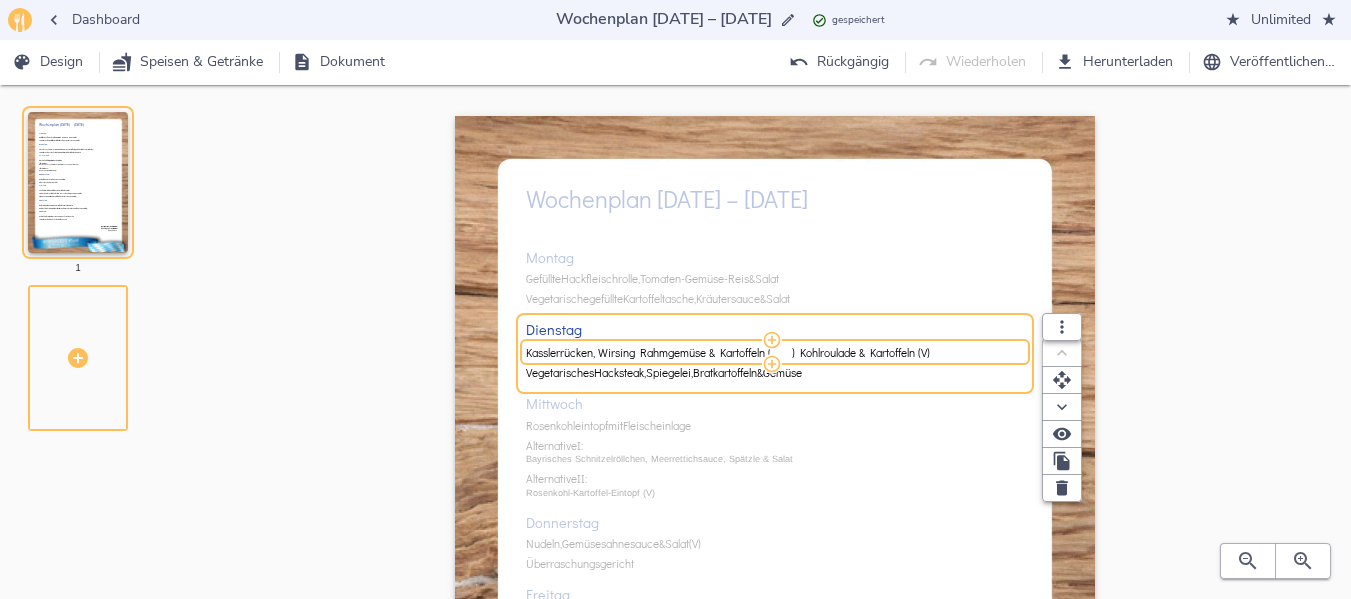 drag, startPoint x: 800, startPoint y: 354, endPoint x: 1003, endPoint y: 351, distance: 203.02217 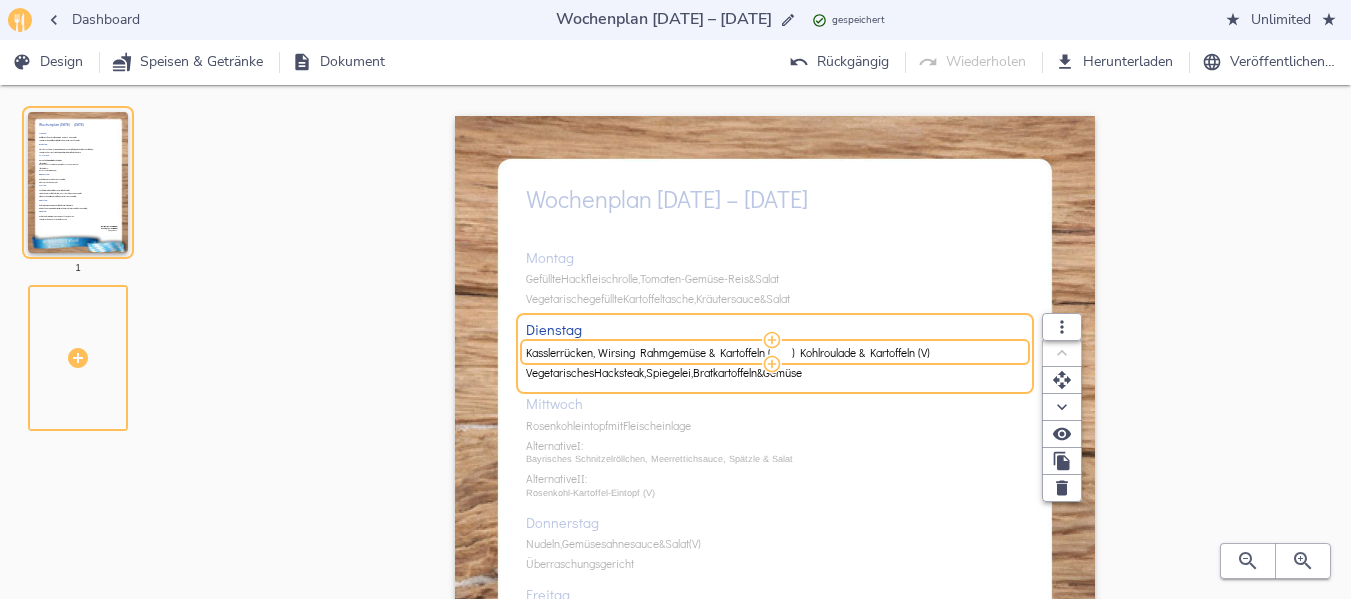 click on "Kasslerrücken, Wirsing Rahmgemüse & Kartoffeln (       ) Kohlroulade & Kartoffeln (V)" at bounding box center (772, 352) 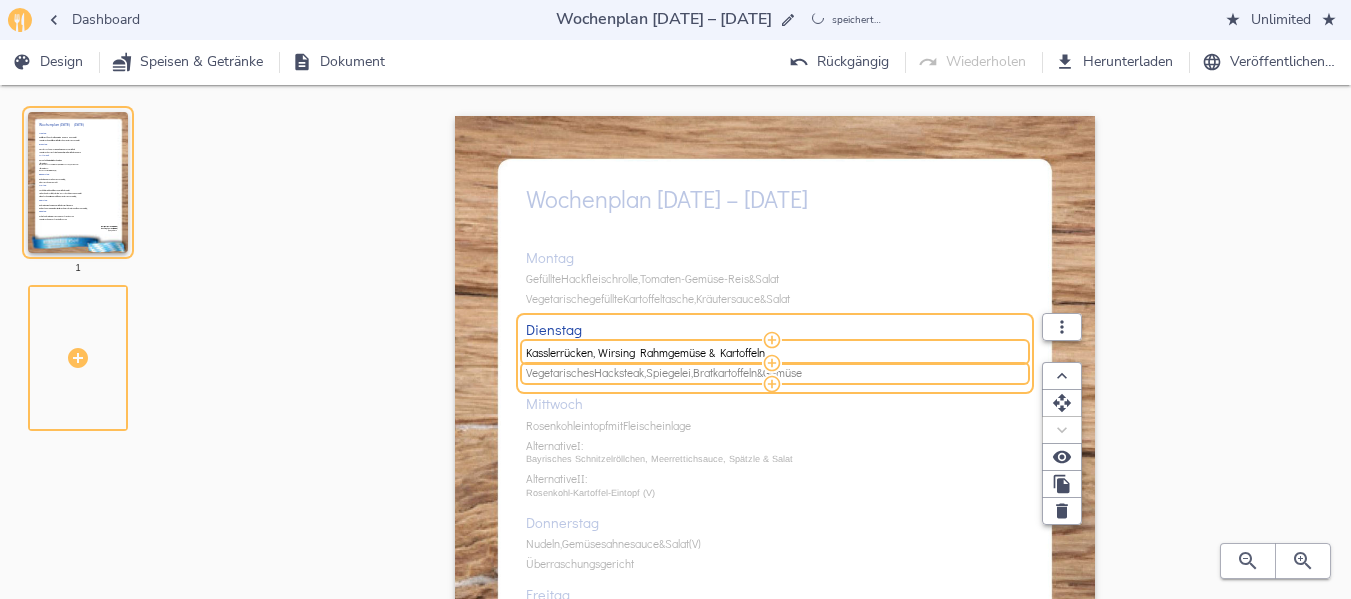 click on "Spiegelei," at bounding box center [669, 373] 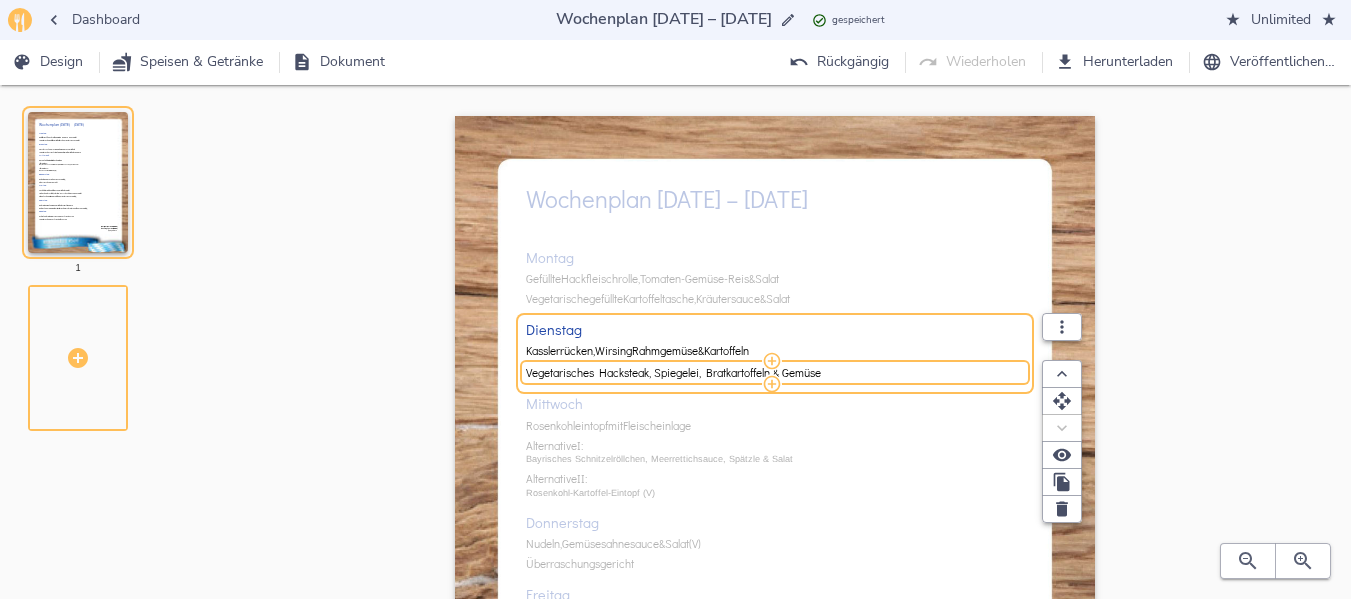 click on "Vegetarisches Hacksteak, Spiegelei, Bratkartoffeln & Gemüse" at bounding box center (772, 372) 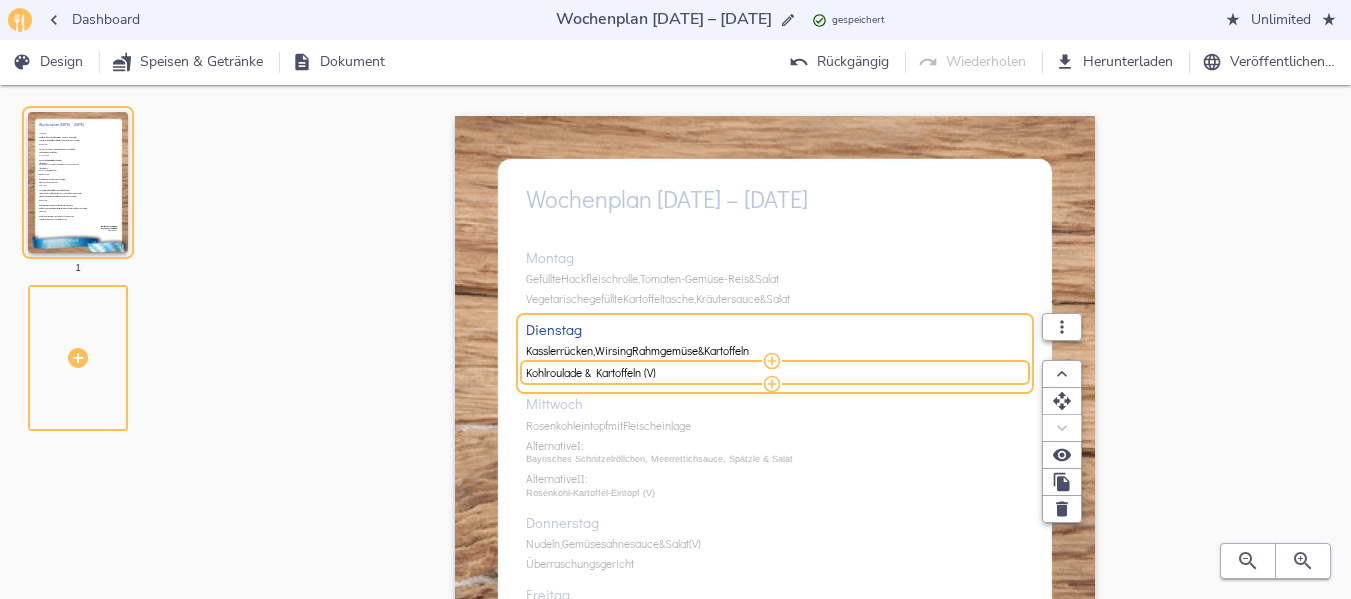 type on "Kohlroulade & Kartoffeln (V)" 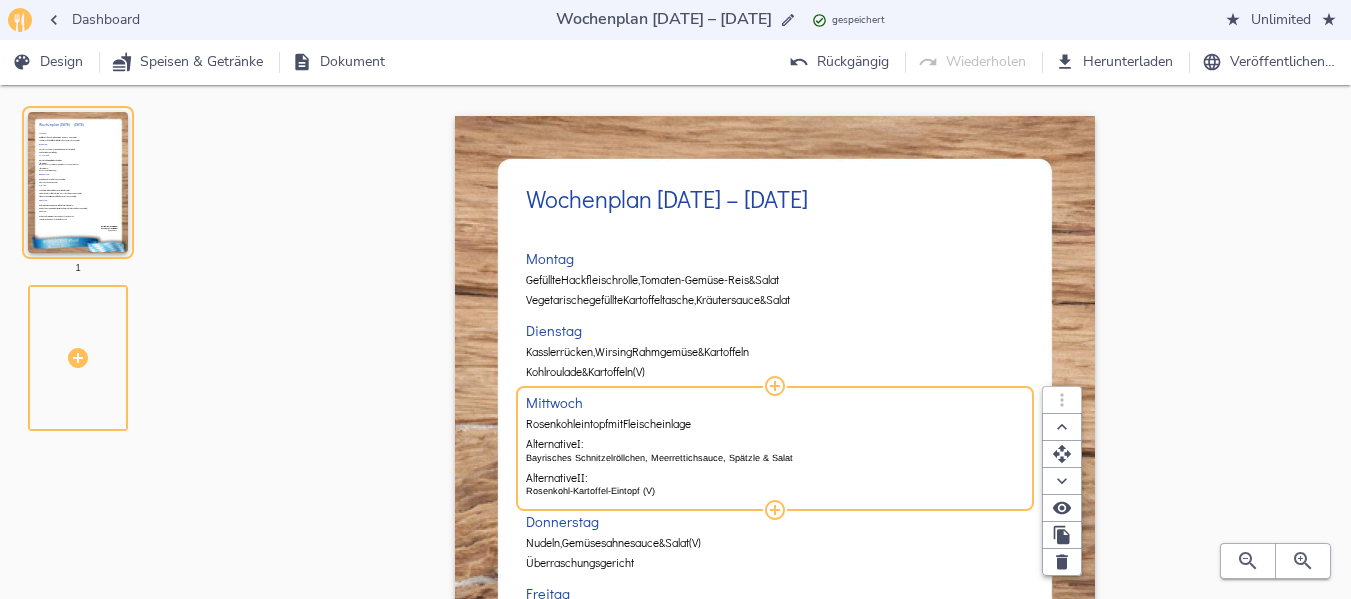 click on "Rosenkohleintopf" at bounding box center (567, 424) 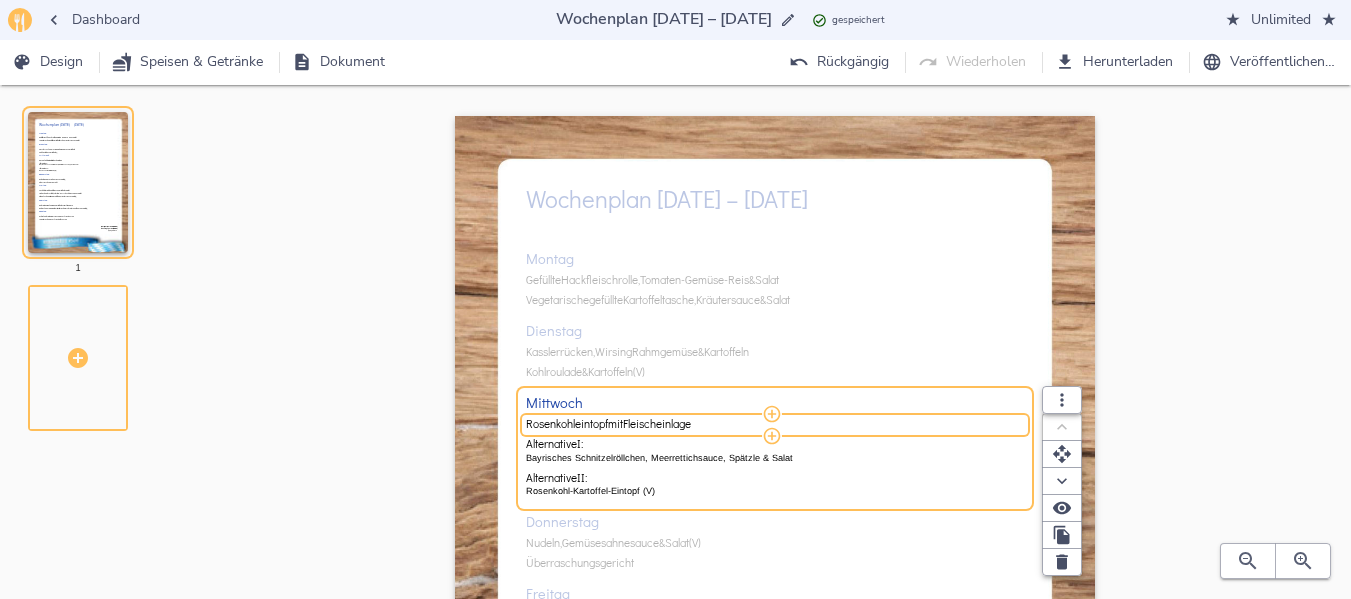 click on "Rosenkohleintopf" at bounding box center (567, 424) 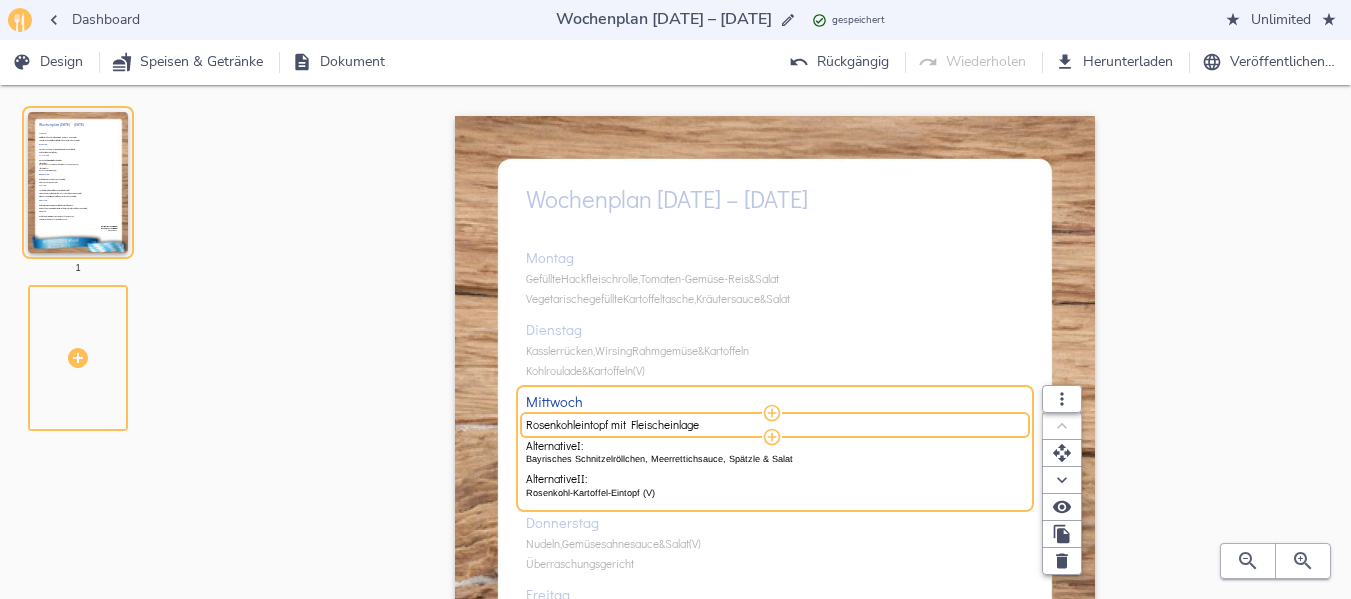click on "Rosenkohleintopf mit Fleischeinlage" at bounding box center (772, 424) 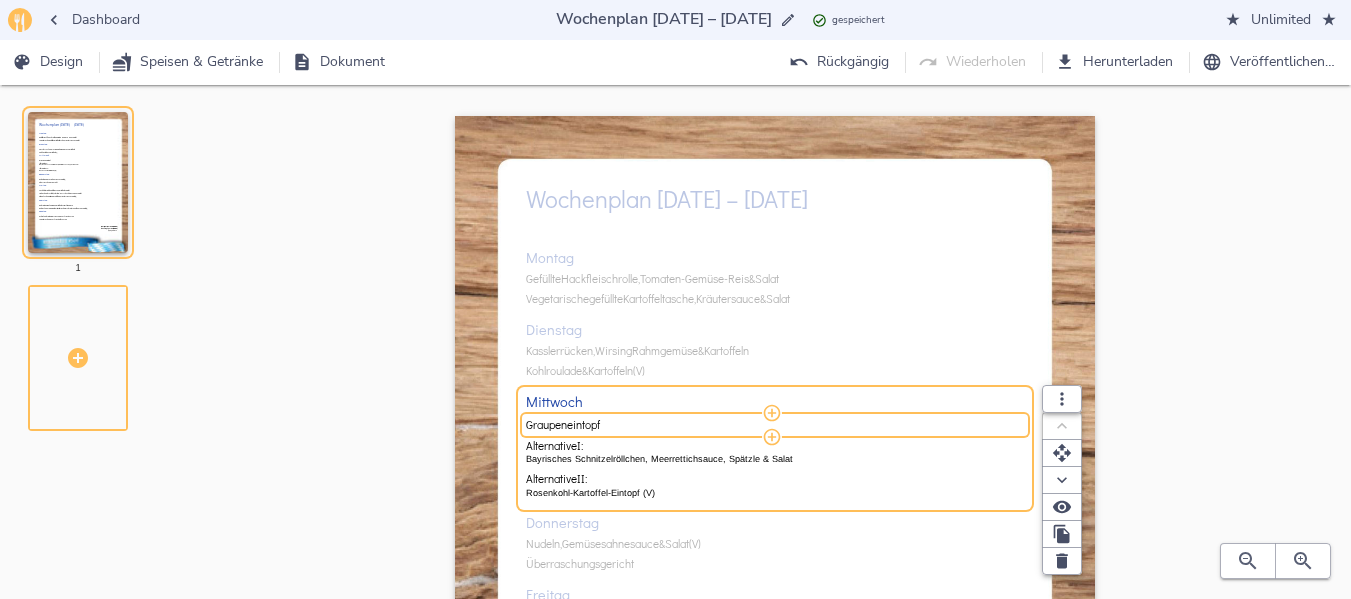 type on "Graupeneintopf" 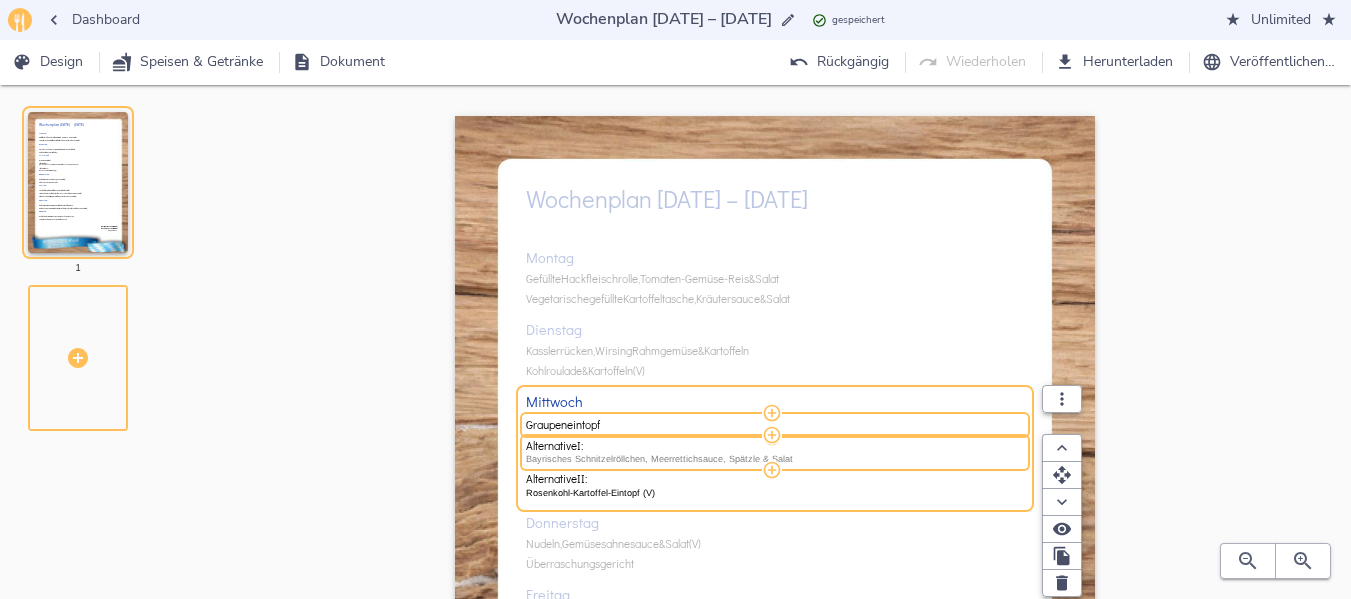 click on "Bayrisches Schnitzelröllchen, Meerrettichsauce, Spätzle & Salat" at bounding box center [775, 460] 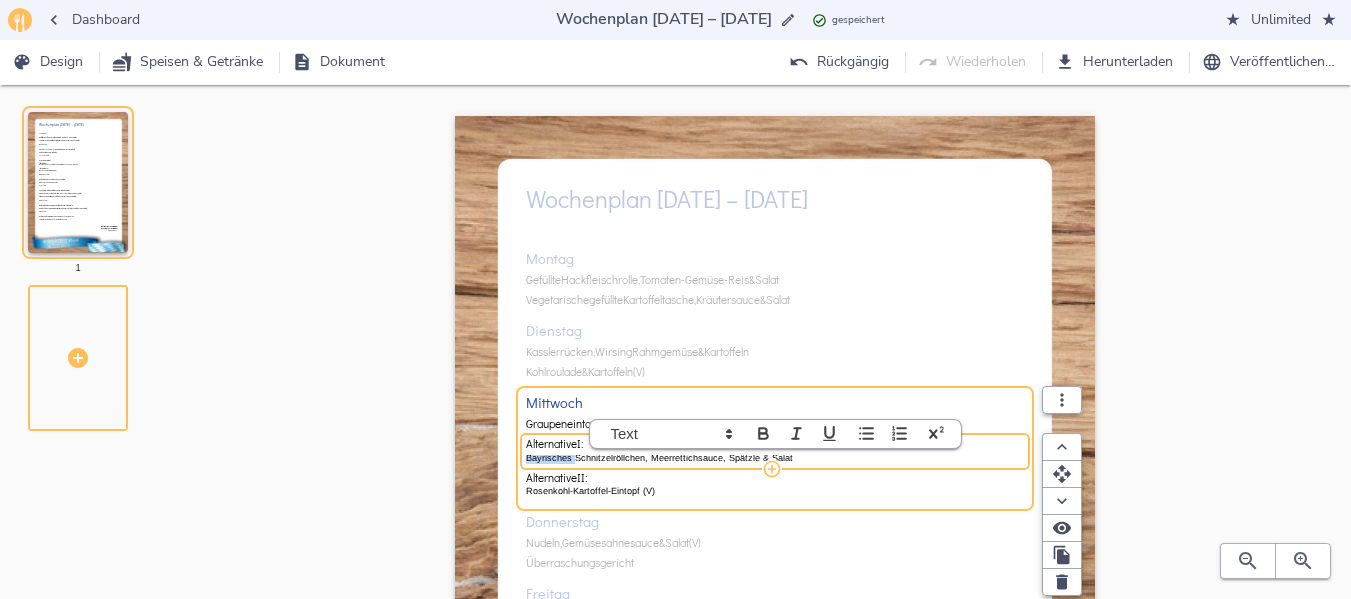 click on "Bayrisches Schnitzelröllchen, Meerrettichsauce, Spätzle & Salat" at bounding box center (775, 459) 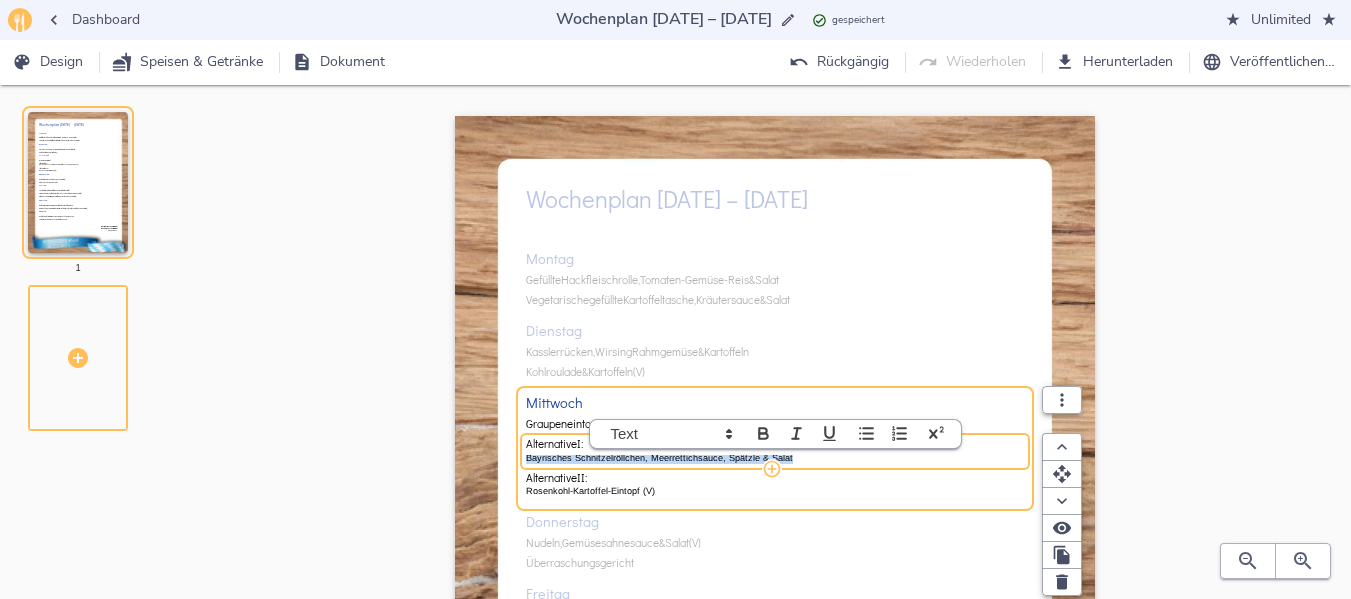 click on "Bayrisches Schnitzelröllchen, Meerrettichsauce, Spätzle & Salat" at bounding box center [775, 459] 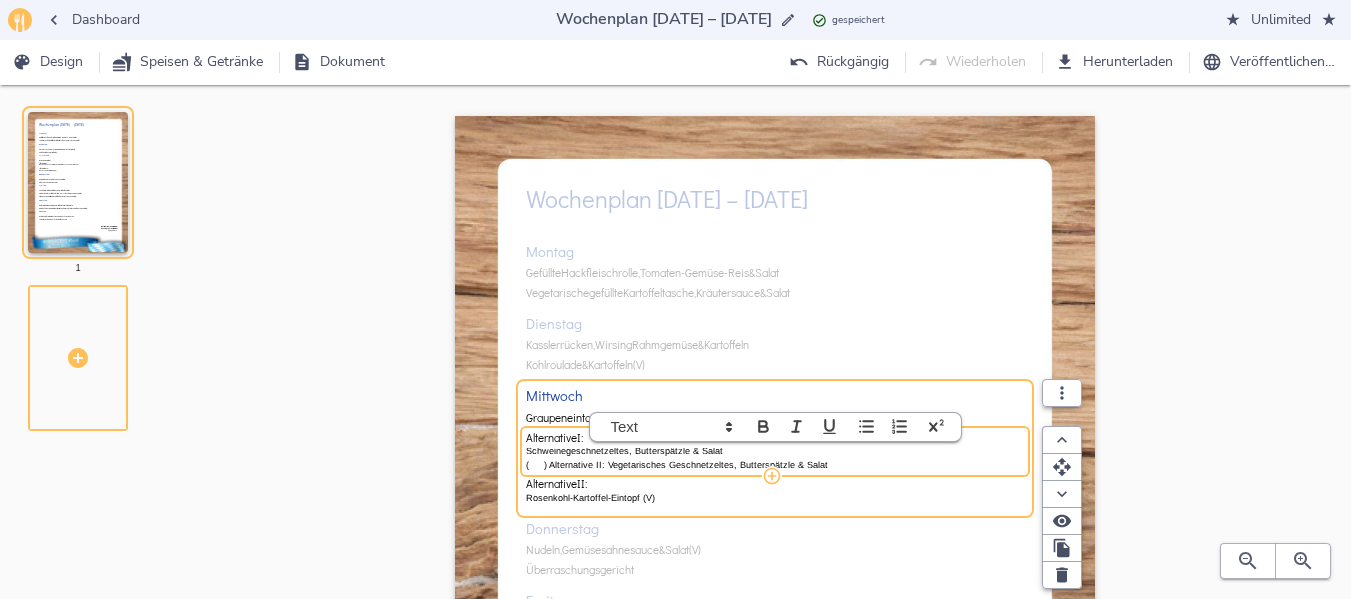 scroll, scrollTop: 0, scrollLeft: 0, axis: both 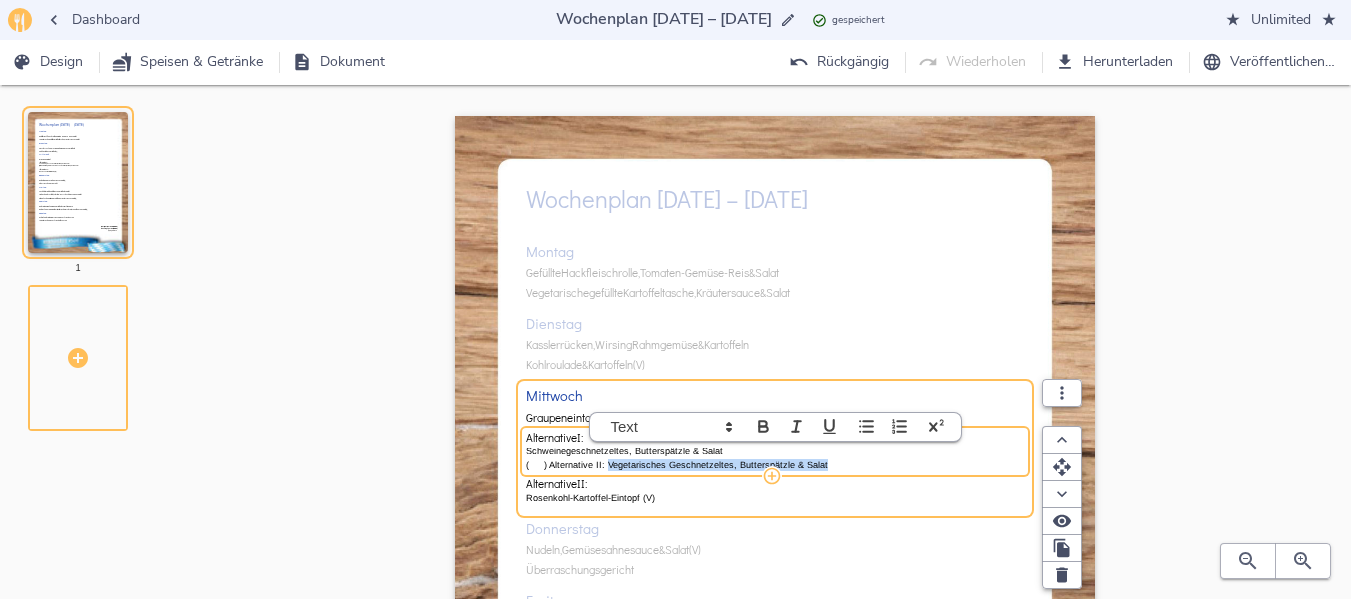 drag, startPoint x: 604, startPoint y: 467, endPoint x: 835, endPoint y: 471, distance: 231.03462 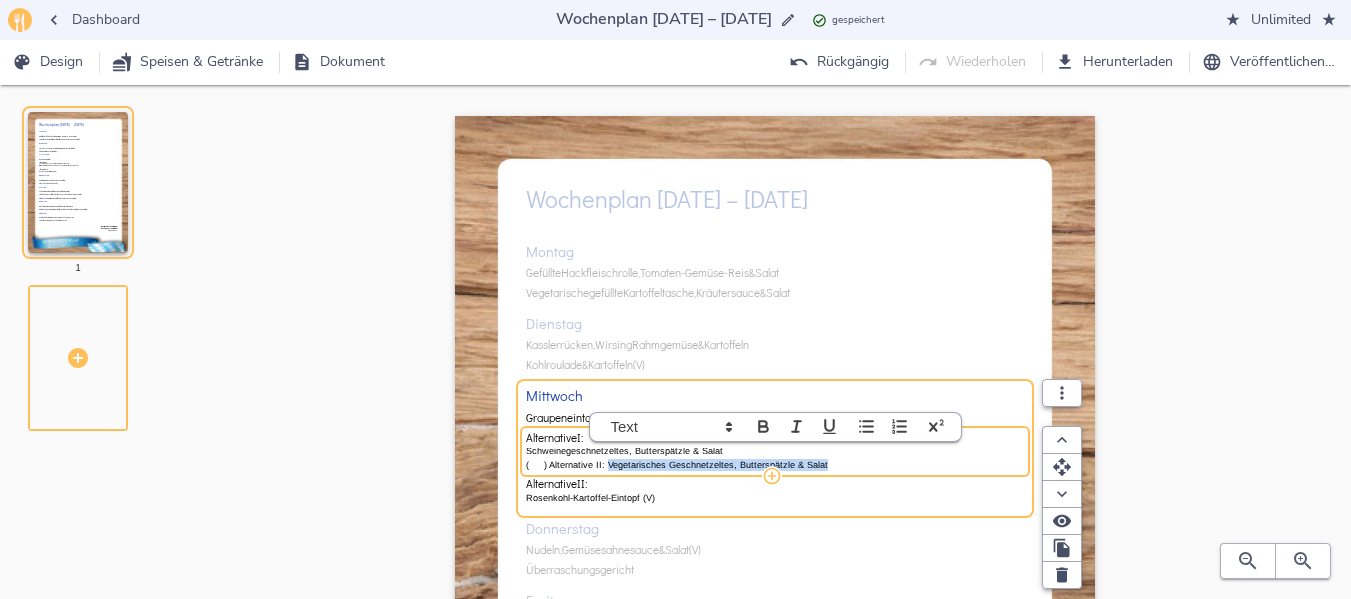 click on "Alternative  I:                                                                Schweinegeschnetzeltes, Butterspätzle & Salat (     ) Alternative II: Vegetarisches Geschnetzeltes, Butterspätzle & Salat" at bounding box center [775, 451] 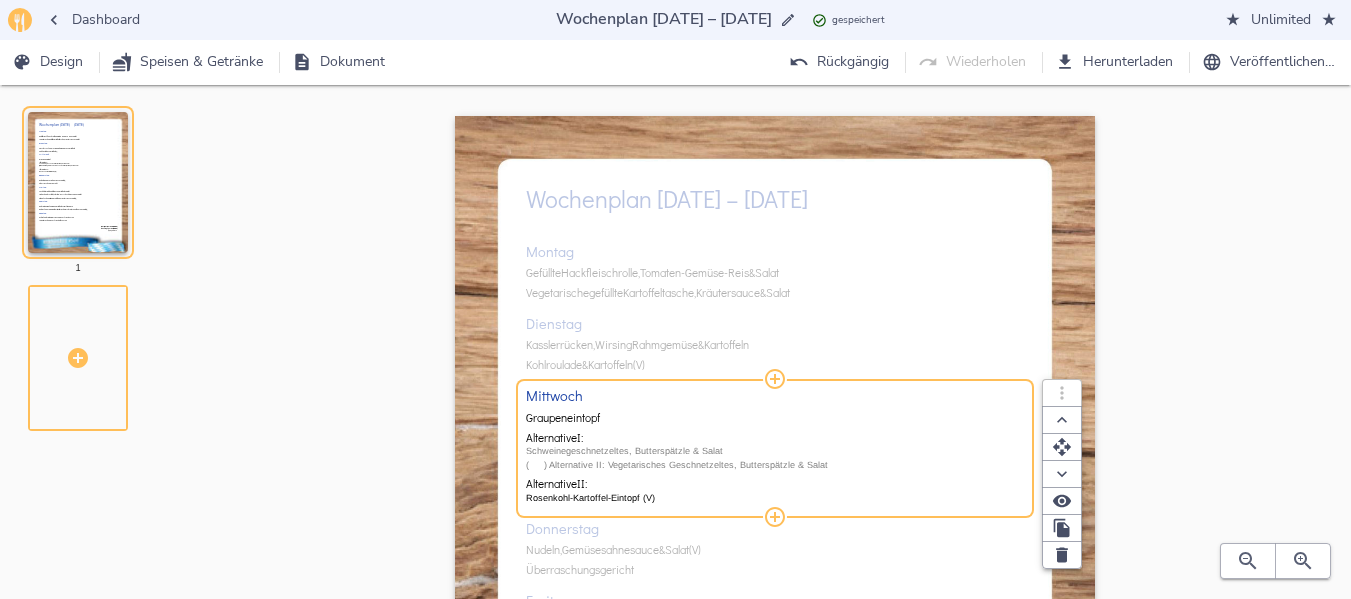 click on "(     ) Alternative II: Vegetarisches Geschnetzeltes, Butterspätzle & Salat" at bounding box center [775, 466] 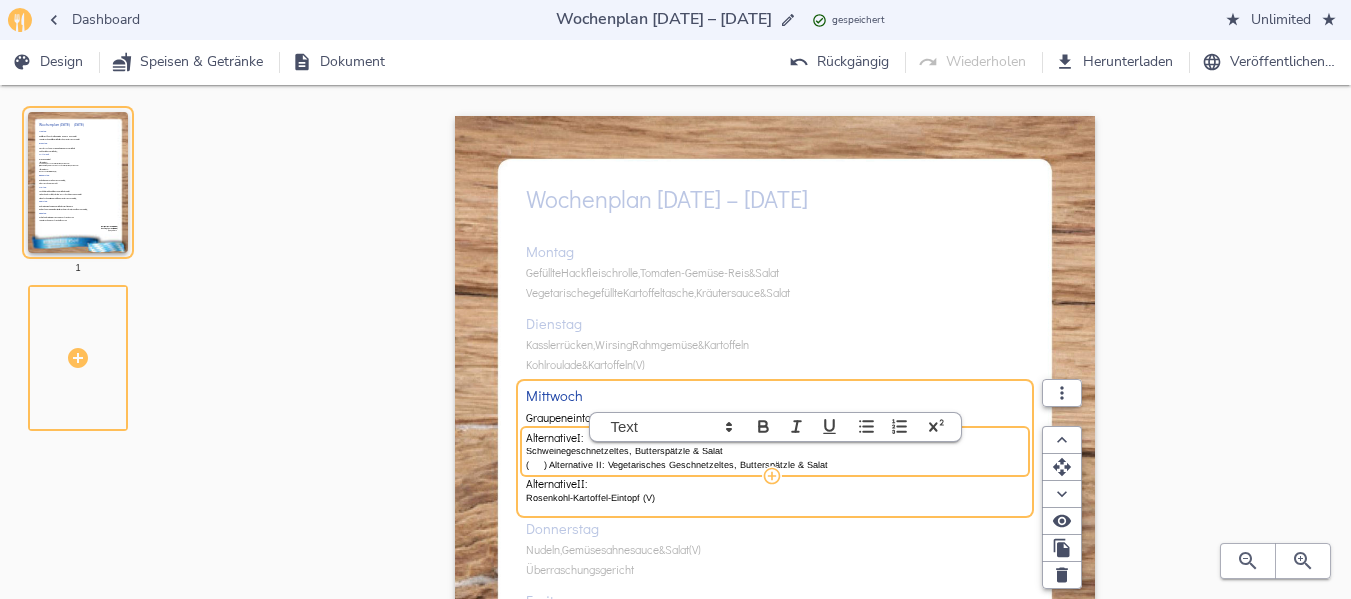 click on "(     ) Alternative II: Vegetarisches Geschnetzeltes, Butterspätzle & Salat" at bounding box center (775, 466) 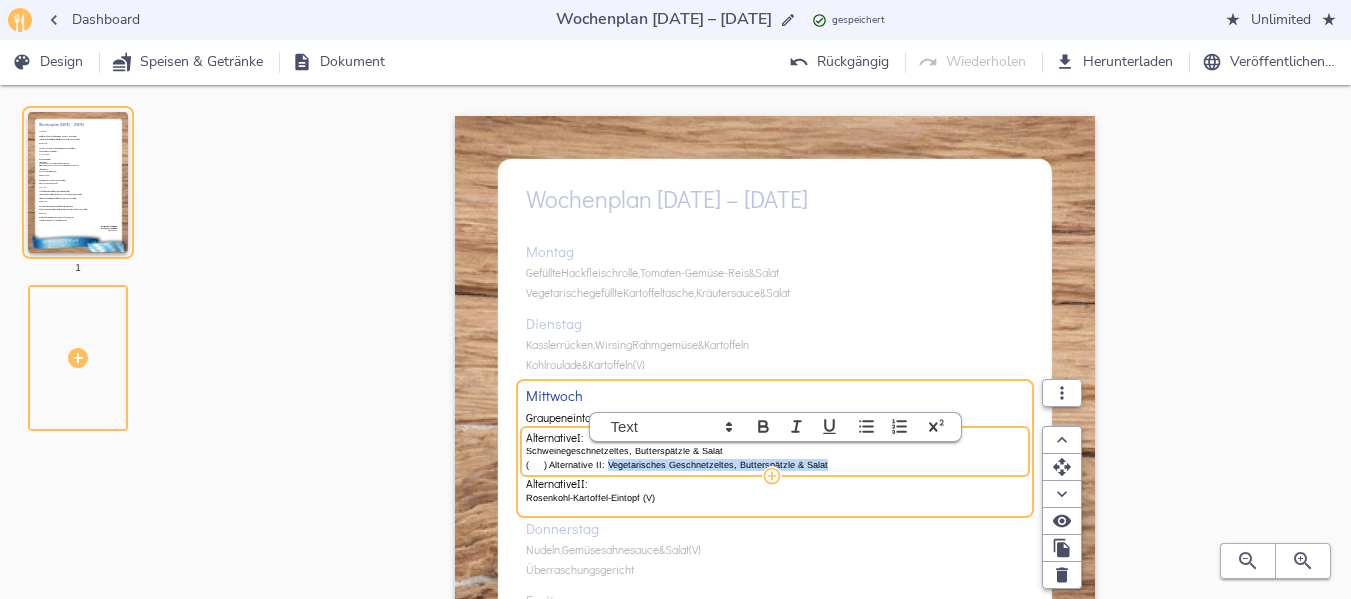 drag, startPoint x: 604, startPoint y: 463, endPoint x: 824, endPoint y: 472, distance: 220.18402 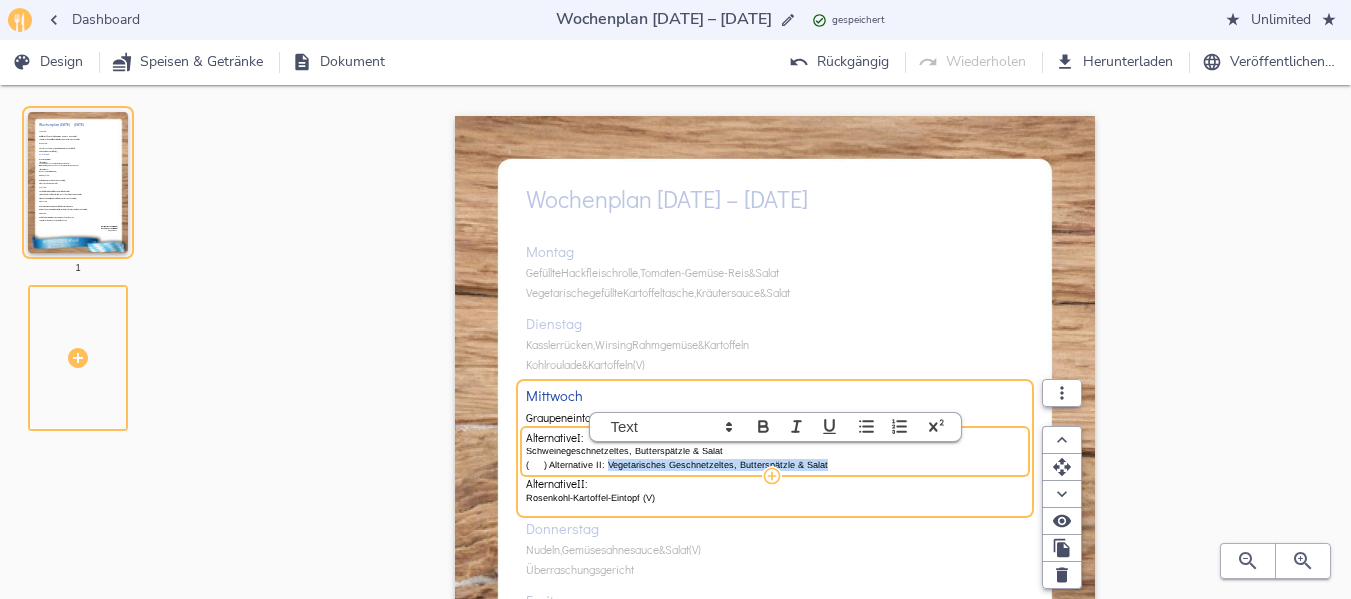 click on "Alternative  I:                                                                Schweinegeschnetzeltes, Butterspätzle & Salat (     ) Alternative II: Vegetarisches Geschnetzeltes, Butterspätzle & Salat" at bounding box center [775, 451] 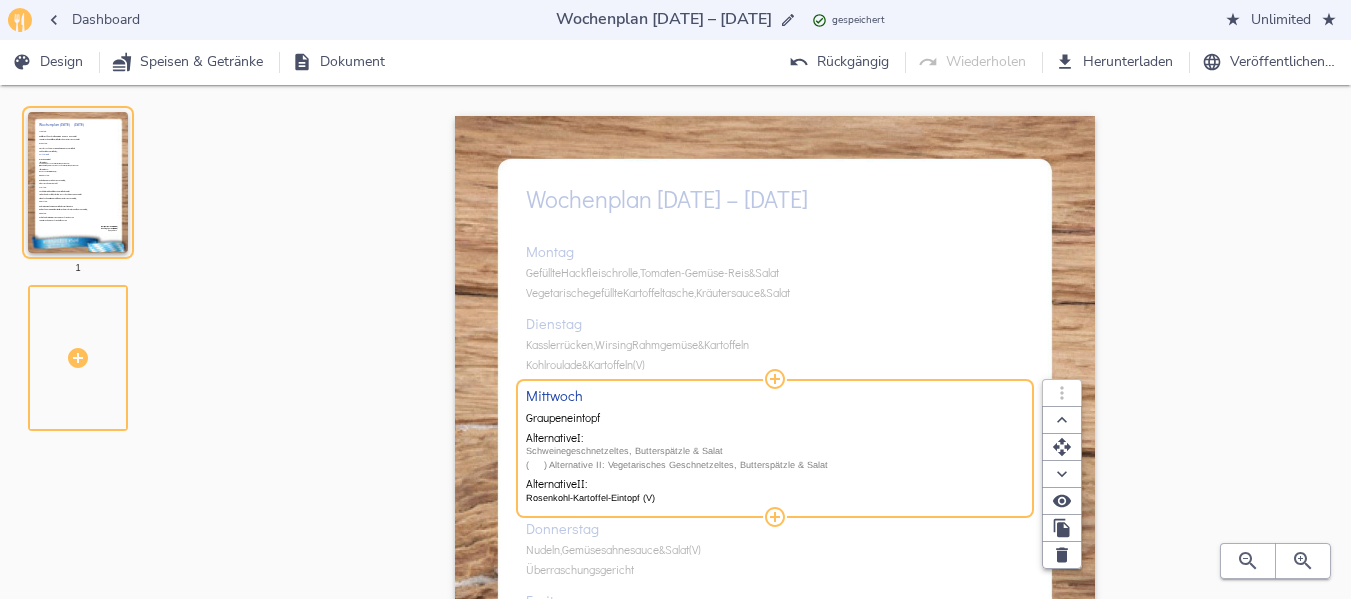 click on "Schweinegeschnetzeltes, Butterspätzle & Salat" at bounding box center [775, 452] 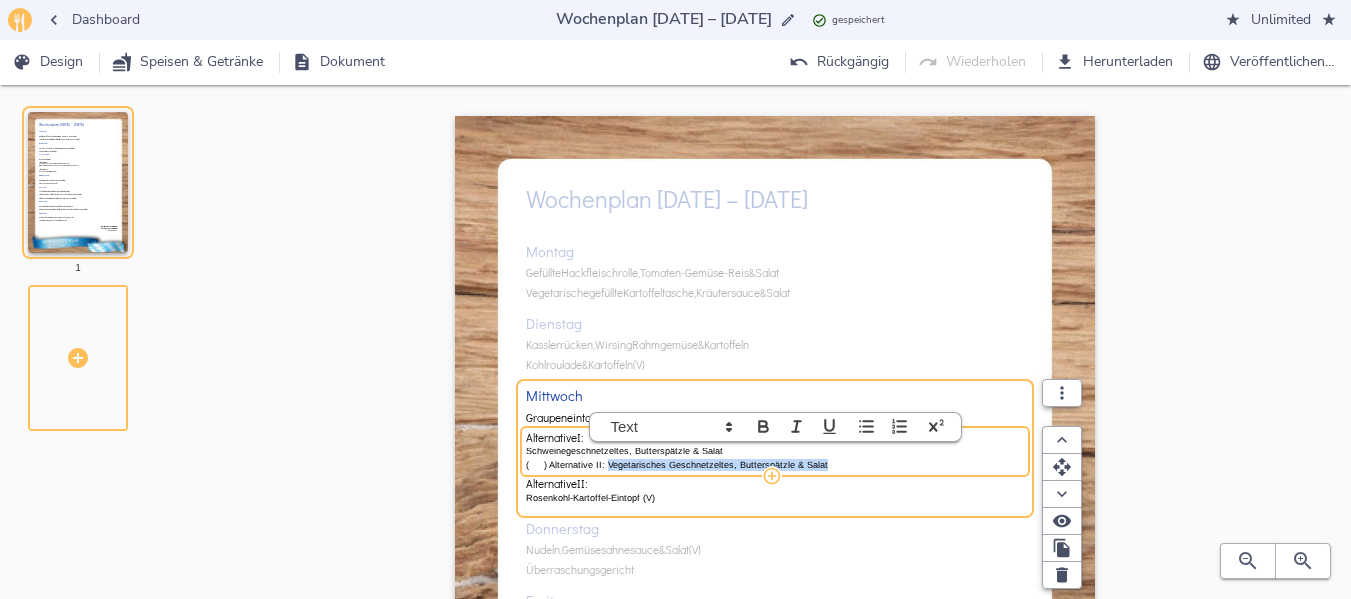 drag, startPoint x: 827, startPoint y: 459, endPoint x: 605, endPoint y: 466, distance: 222.11034 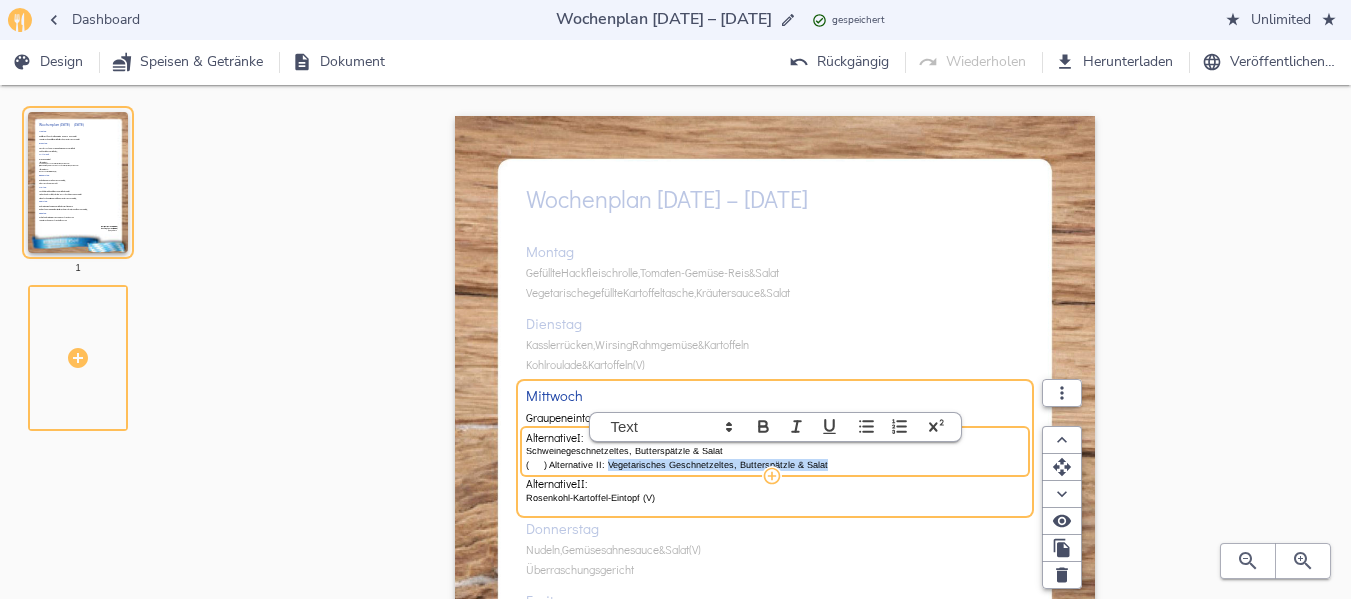 click on "(     ) Alternative II: Vegetarisches Geschnetzeltes, Butterspätzle & Salat" at bounding box center [775, 466] 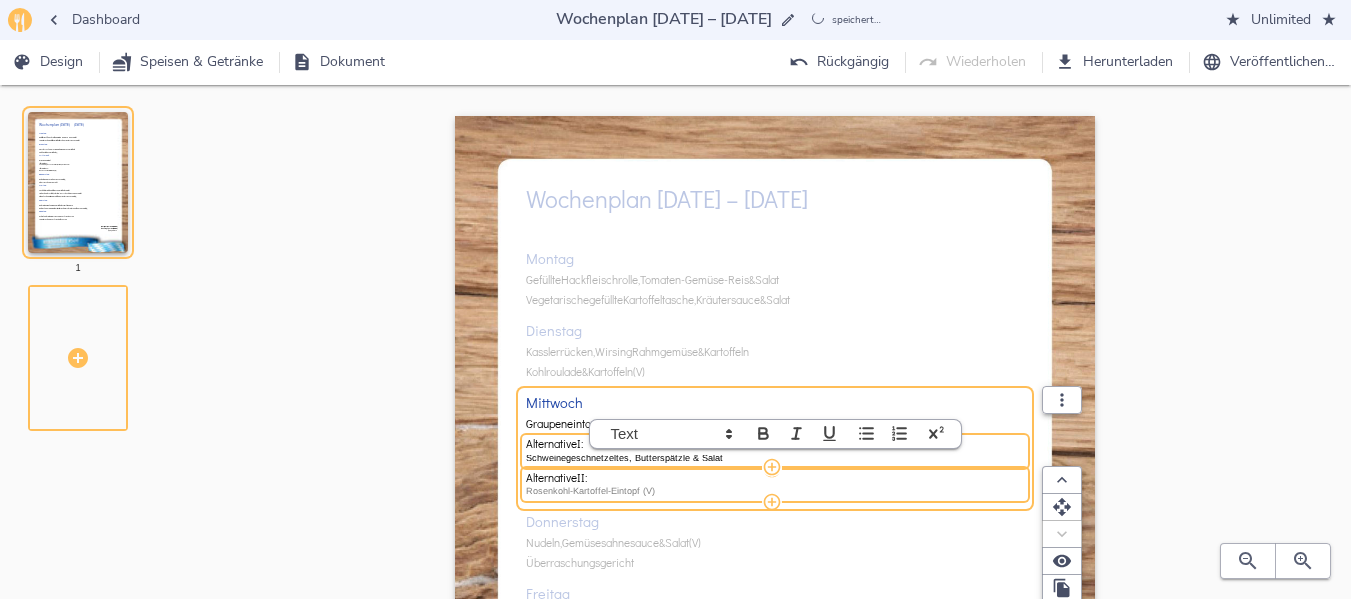 click on "Rosenkohl-Kartoffel-Eintopf (V)" at bounding box center [775, 492] 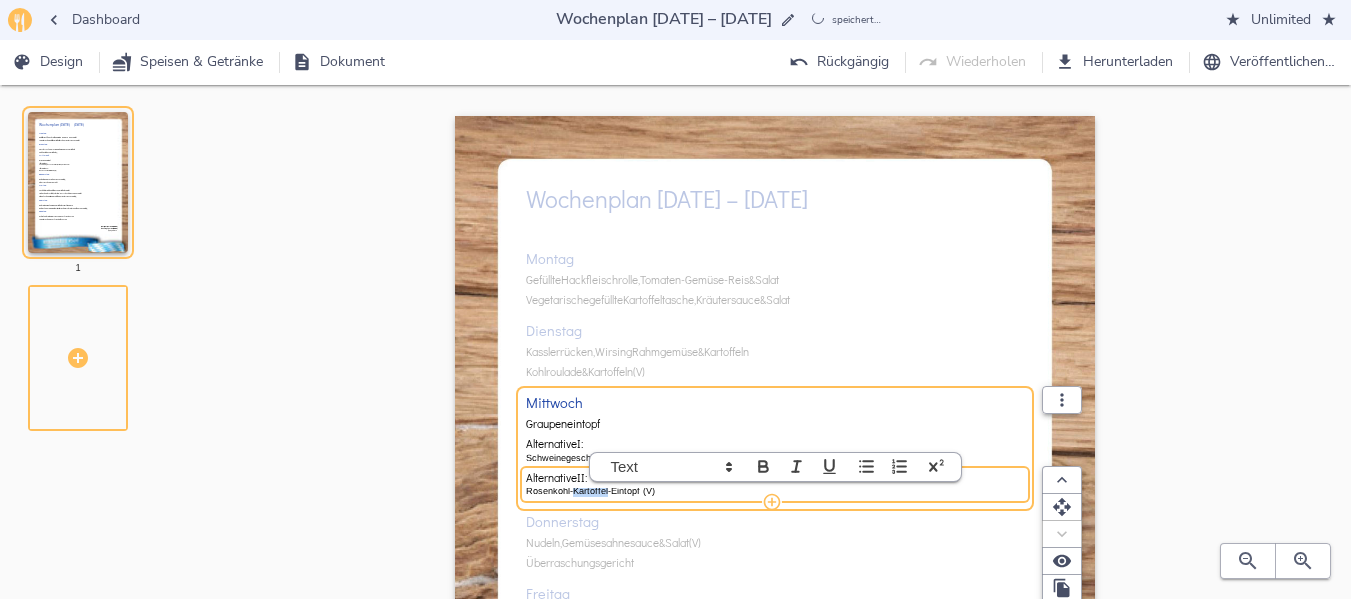 click on "Rosenkohl-Kartoffel-Eintopf (V)" at bounding box center [775, 492] 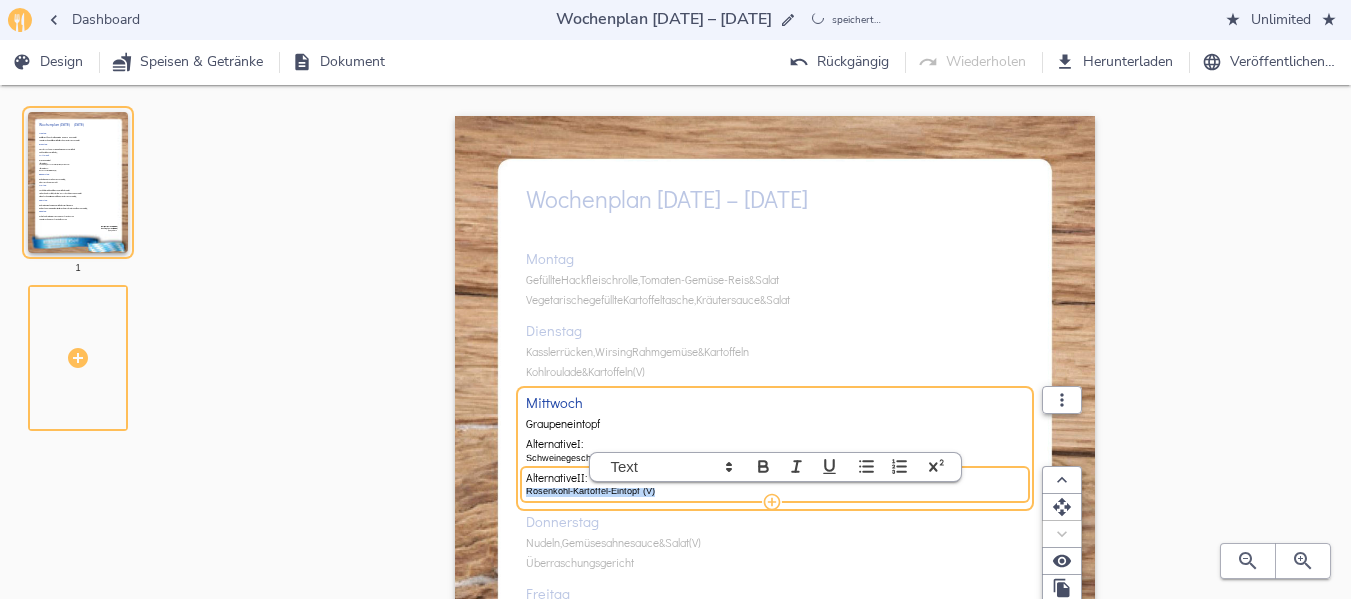 click on "Rosenkohl-Kartoffel-Eintopf (V)" at bounding box center (775, 492) 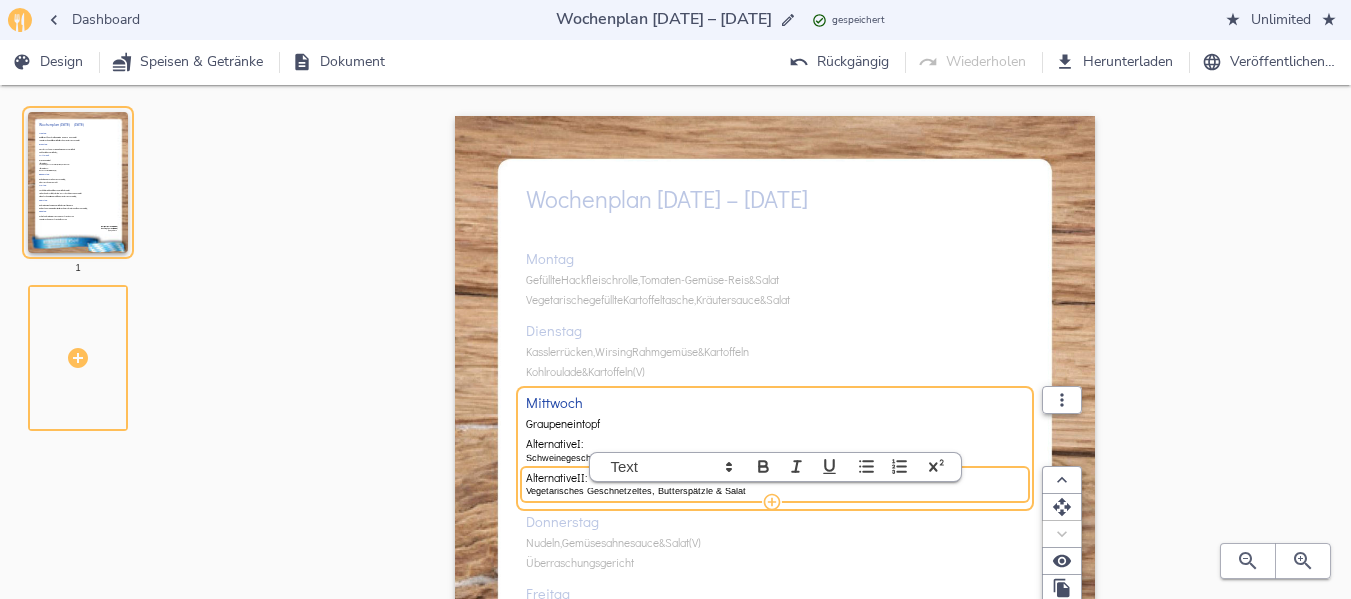 scroll, scrollTop: 0, scrollLeft: 0, axis: both 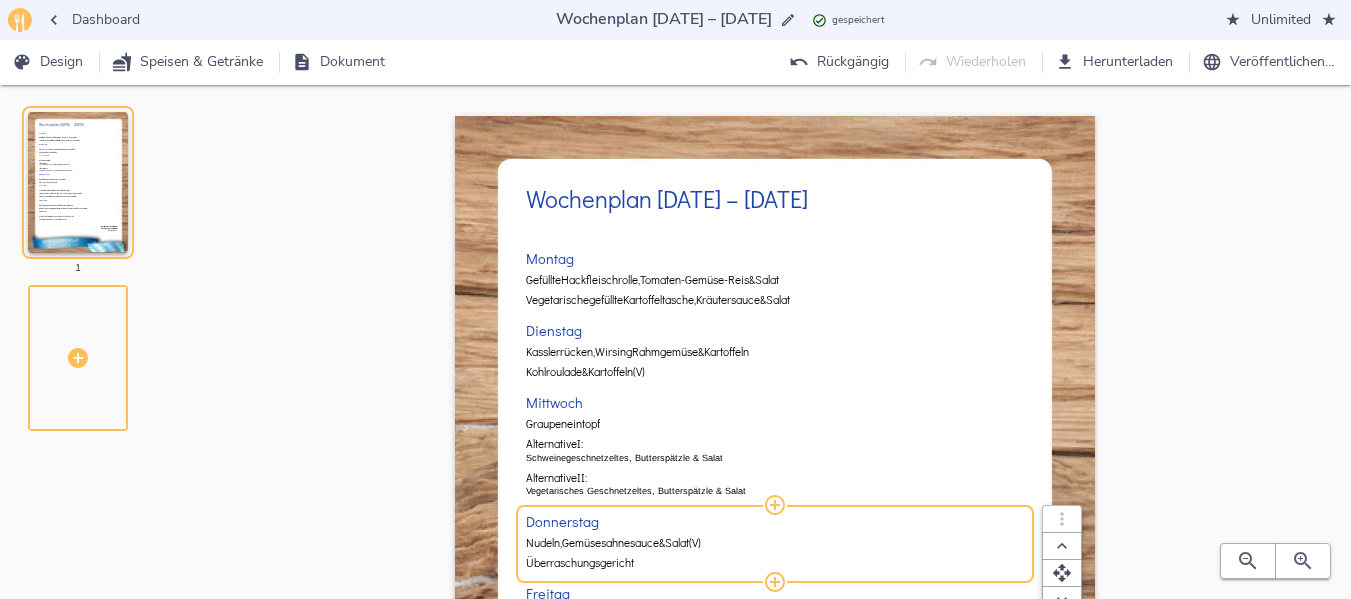 click on "Montag Gefüllte  Hackfleischrolle,  Tomaten-Gemüse-Reis  &  Salat  Vegetarische  gefüllte  Kartoffeltasche,  Kräutersauce  &  Salat  Dienstag Kasslerrücken,  Wirsing  Rahmgemüse  &  Kartoffeln  Kohlroulade  &  Kartoffeln  (V)  Mittwoch Graupeneintopf  Alternative  I:  Schweinegeschnetzeltes, Butterspätzle & Salat Alternative  II:  Vegetarisches Geschnetzeltes, Butterspätzle & Salat Donnerstag Nudeln,  Gemüsesahnesauce  &  Salat  (V)  Überraschungsgericht  Freitag Fischfilet,  Krabbendillsauce,  Kartoffeln  &  Salat  Hähnchenbrustfilet  „Florida“  Curryfruchtsauce,  Reis  &  Salat  Pfannkuchen  mit  Gemüsefüllung,  Kräutersauce  &  Salat  (V)  Samstag Gebratene  Dicke  Rippe,  Kartoffeln  &  Marktgemüse  Gebackener  Camembert,  Butter,  Schwarzbrot,  Preiselbeeren  &  Salat  (V)  Sonntag Schinkenbraten,  Biersauce,  Sauerkraut  &  Püree  Vegetarische  Sauerkrautrolle  &  Püree" at bounding box center [775, 528] 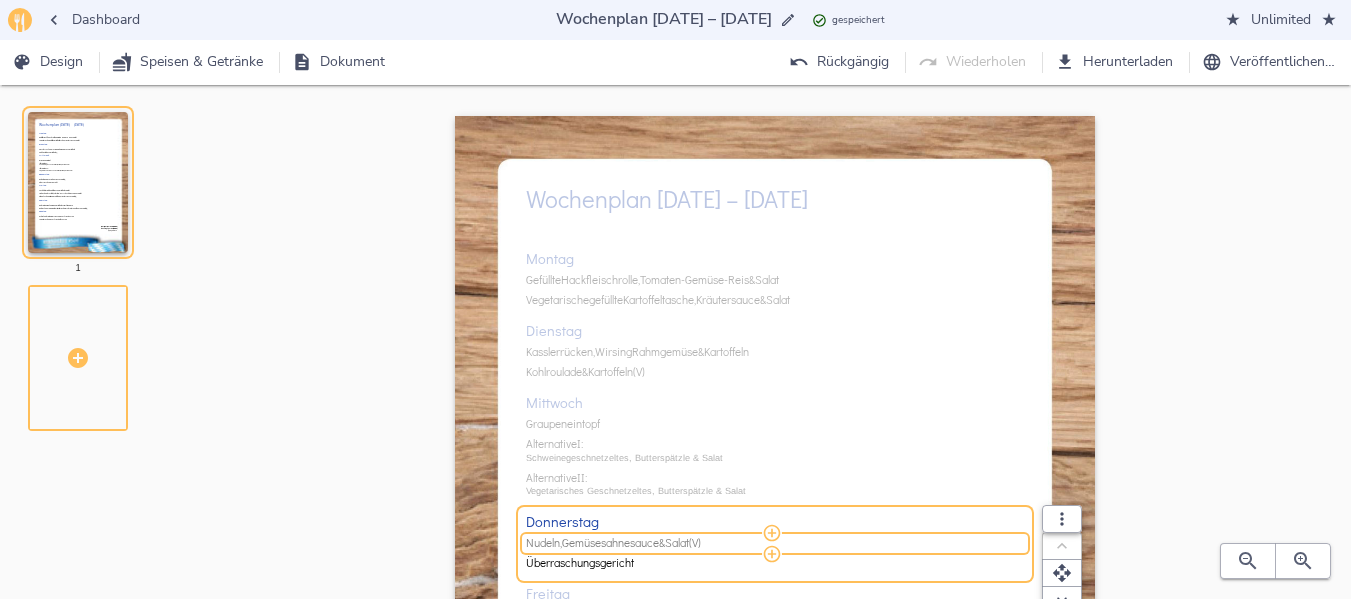 click on "Gemüsesahnesauce" at bounding box center [610, 543] 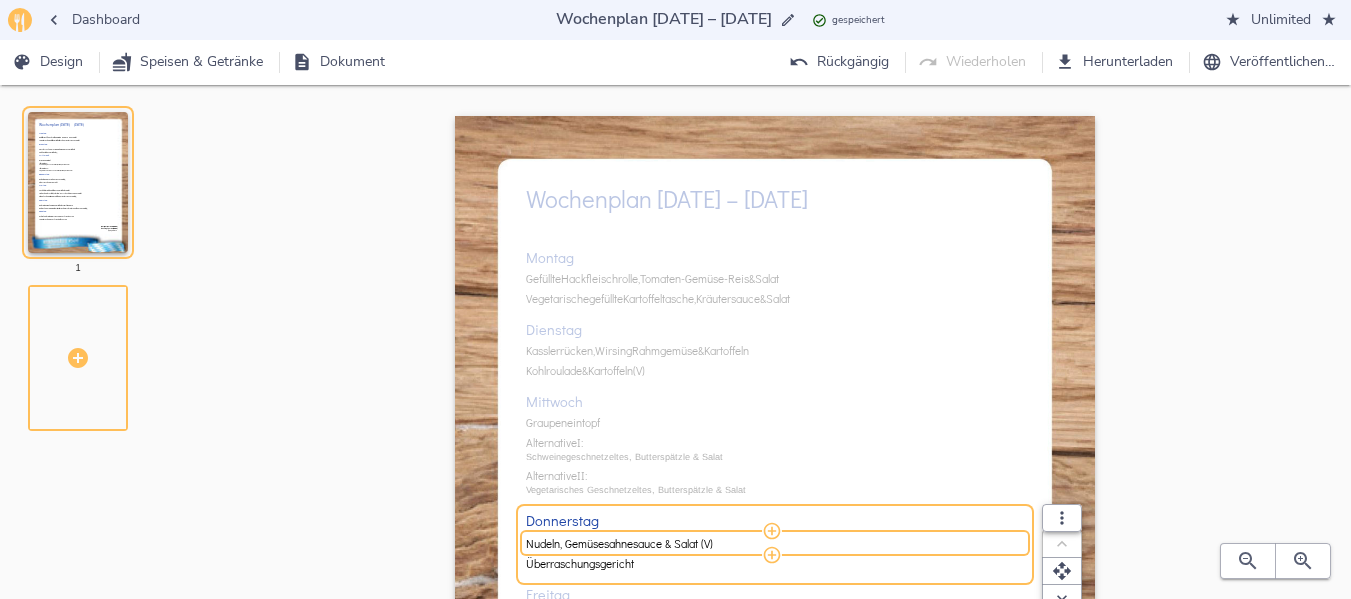 drag, startPoint x: 567, startPoint y: 547, endPoint x: 636, endPoint y: 547, distance: 69 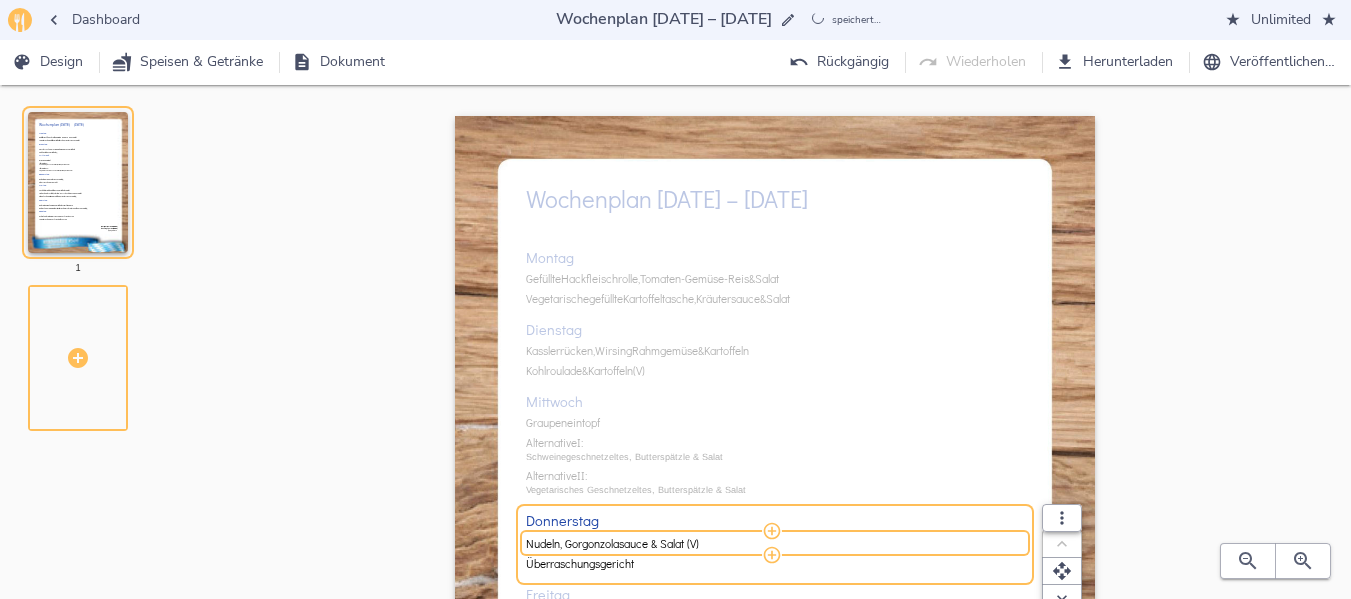 click on "Wochenplan [DATE] – [DATE] [DAY] Gefüllte Hackfleischrolle, Tomaten-Gemüse-Reis & Salat Vegetarische gefüllte Kartoffeltasche, Kräutersauce & Salat Dienstag Kasslerrücken, Wirsing Rahmgemüse & Kartoffeln Kohlroulade & Kartoffeln (V) Mittwoch Graupeneintopf Alternative I: Schweinegeschnetzeltes, Butterspätzle & Salat Alternative II: Vegetarisches Geschnetzeltes, Butterspätzle & Salat Donnerstag Nudeln, Gorgonzolasauce & Salat (V) Überraschungsgericht Freitag Fischfilet, Krabbendillsauce, Kartoffeln & Salat Hähnchenbrustfilet „Florida“ Curryfruchtsauce, Reis & Salat Pfannkuchen mit Gemüsefüllung, Kräutersauce & Salat (V) Samstag Gebratene Dicke Rippe, Kartoffeln & Marktgemüse Gebackener Camembert, Butter, Schwarzbrot, Preiselbeeren & Salat (V) Sonntag Schinkenbraten, Biersauce, Sauerkraut & Püree Vegetarische Sauerkrautrolle & Püree (V) Vegetarisch" at bounding box center (775, 589) 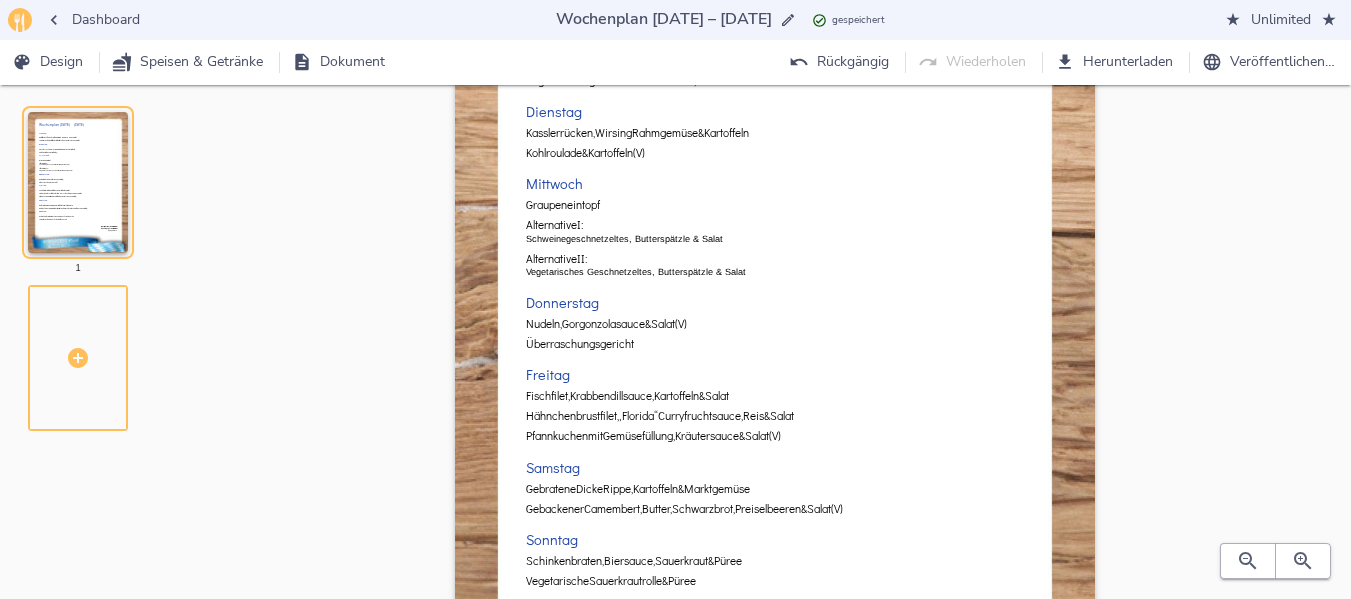 scroll, scrollTop: 227, scrollLeft: 0, axis: vertical 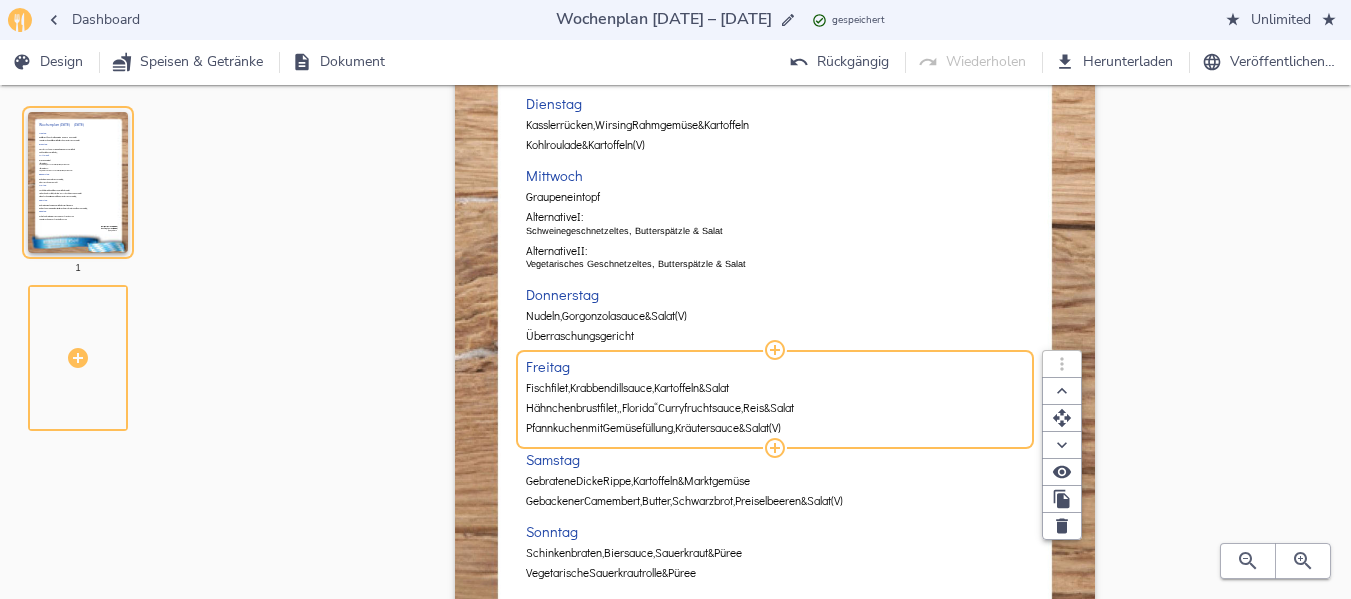 click on "Krabbendillsauce," at bounding box center [612, 388] 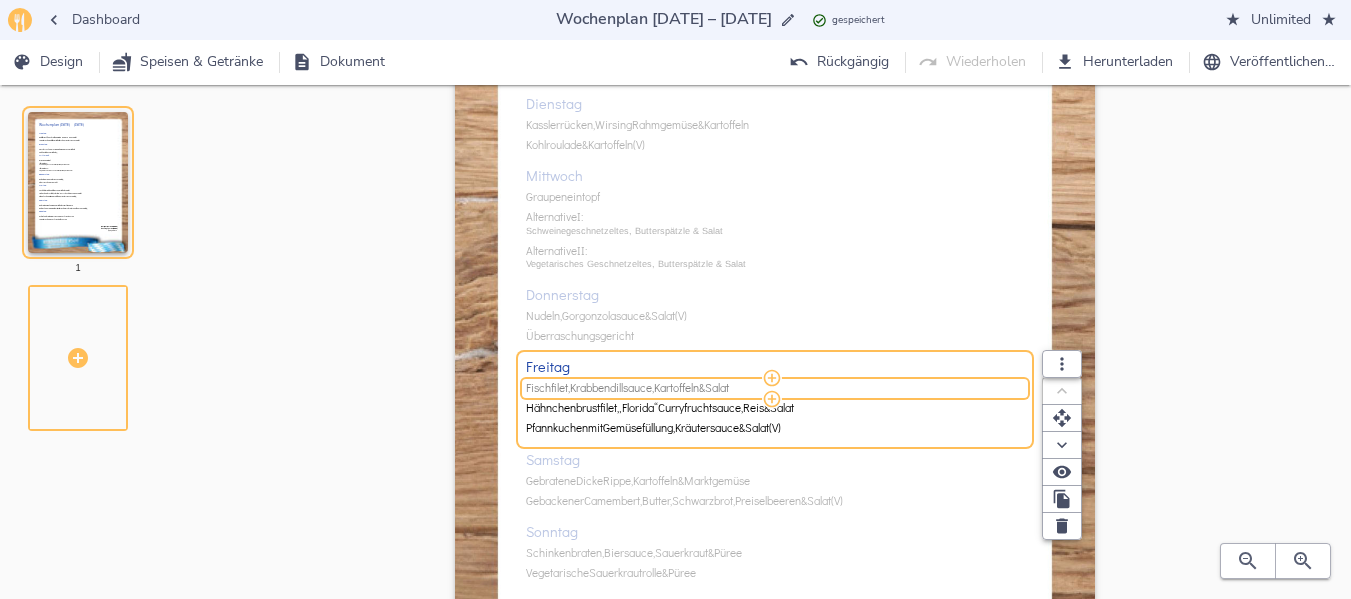 click on "Krabbendillsauce," at bounding box center [612, 388] 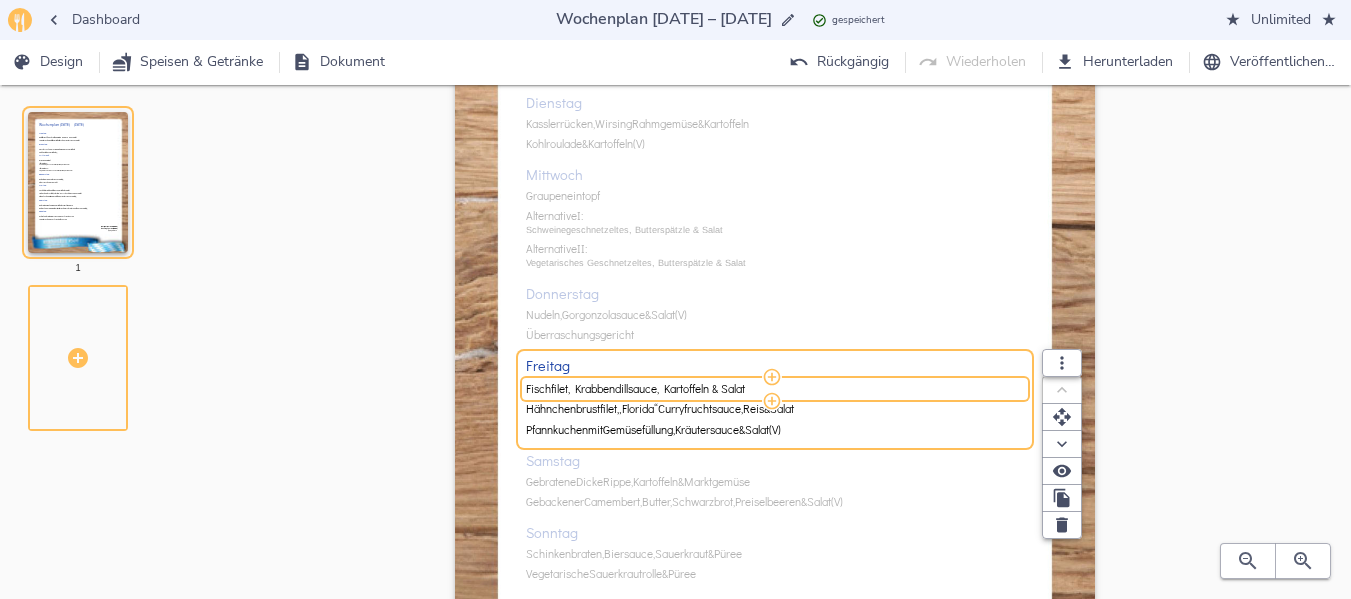 drag, startPoint x: 578, startPoint y: 388, endPoint x: 774, endPoint y: 384, distance: 196.04082 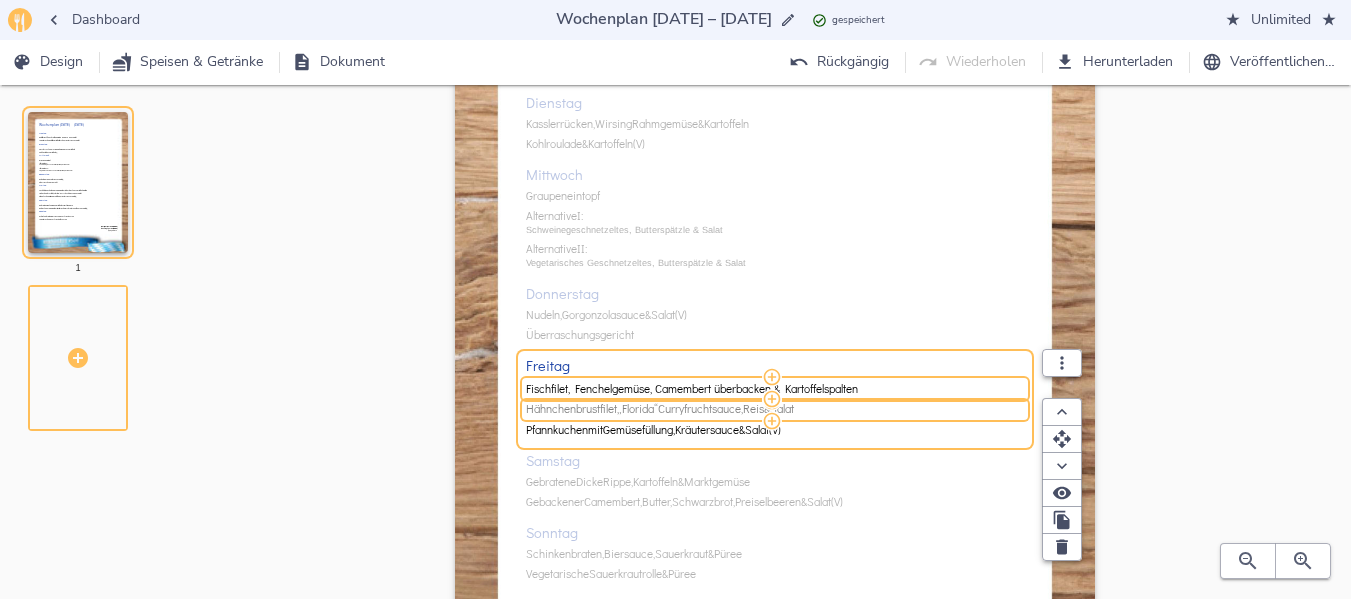click on "„Florida“" at bounding box center [637, 409] 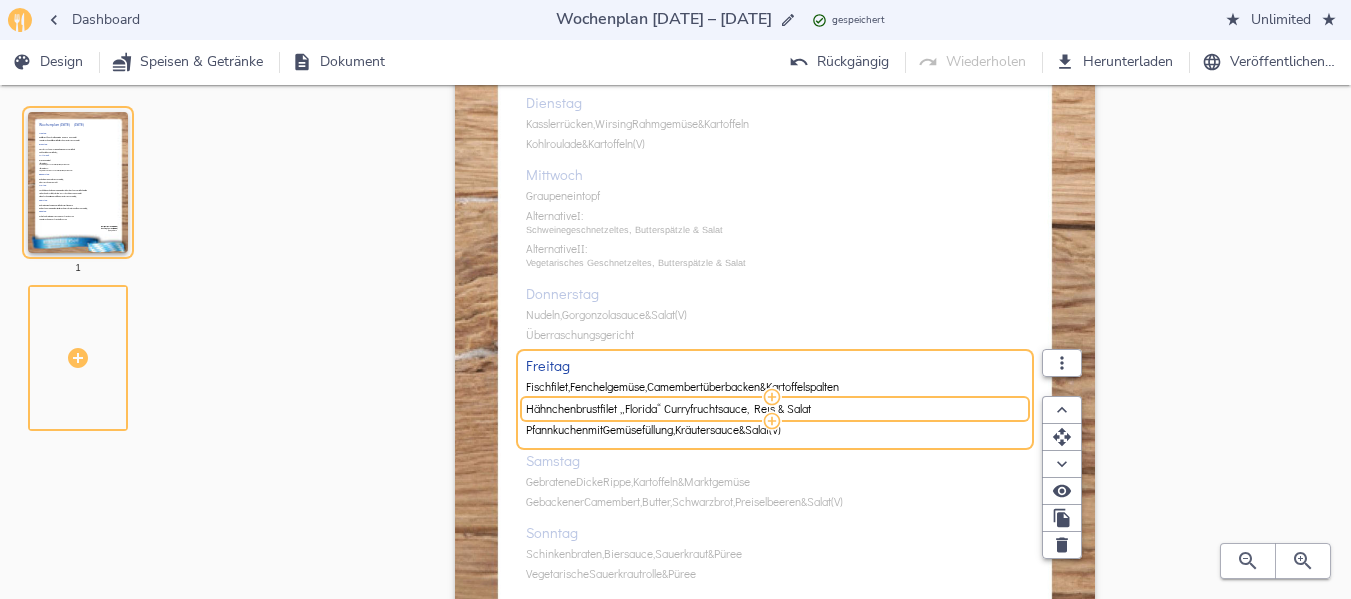 drag, startPoint x: 620, startPoint y: 413, endPoint x: 855, endPoint y: 398, distance: 235.47824 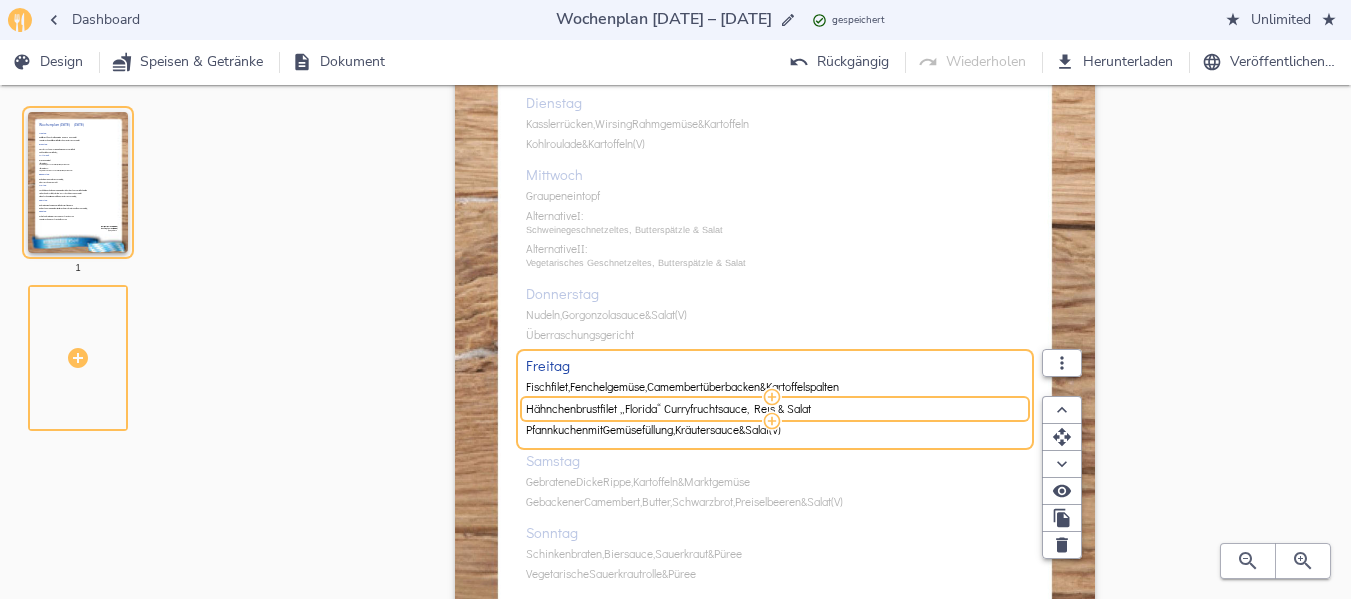 click on "Hähnchenbrustfilet „Florida“ Curryfruchtsauce, Reis & Salat" at bounding box center [775, 408] 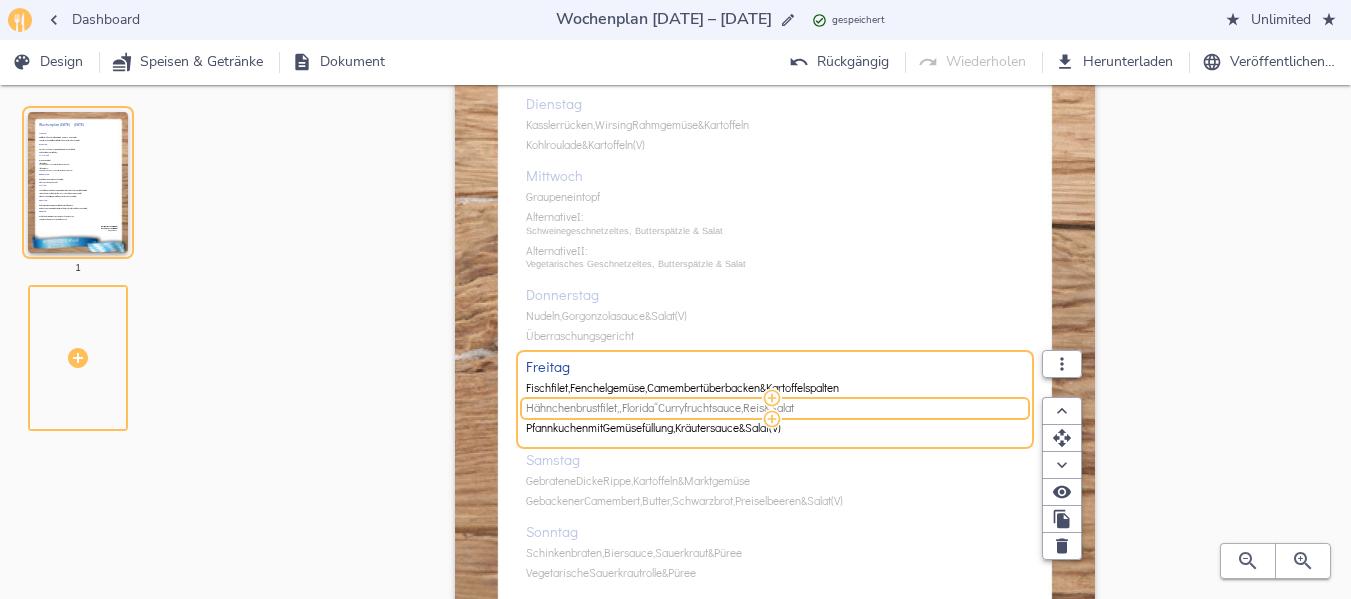click on "Curryfruchtsauce," at bounding box center [700, 408] 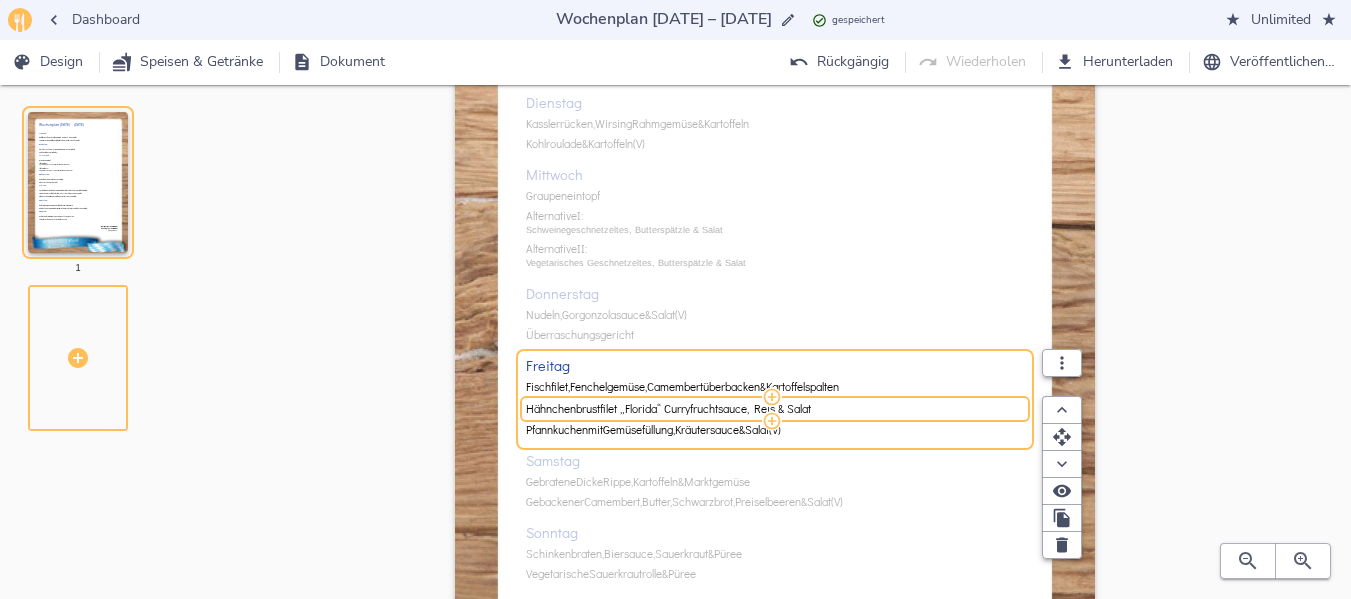 click on "Hähnchenbrustfilet „Florida“ Curryfruchtsauce, Reis & Salat" at bounding box center (772, 408) 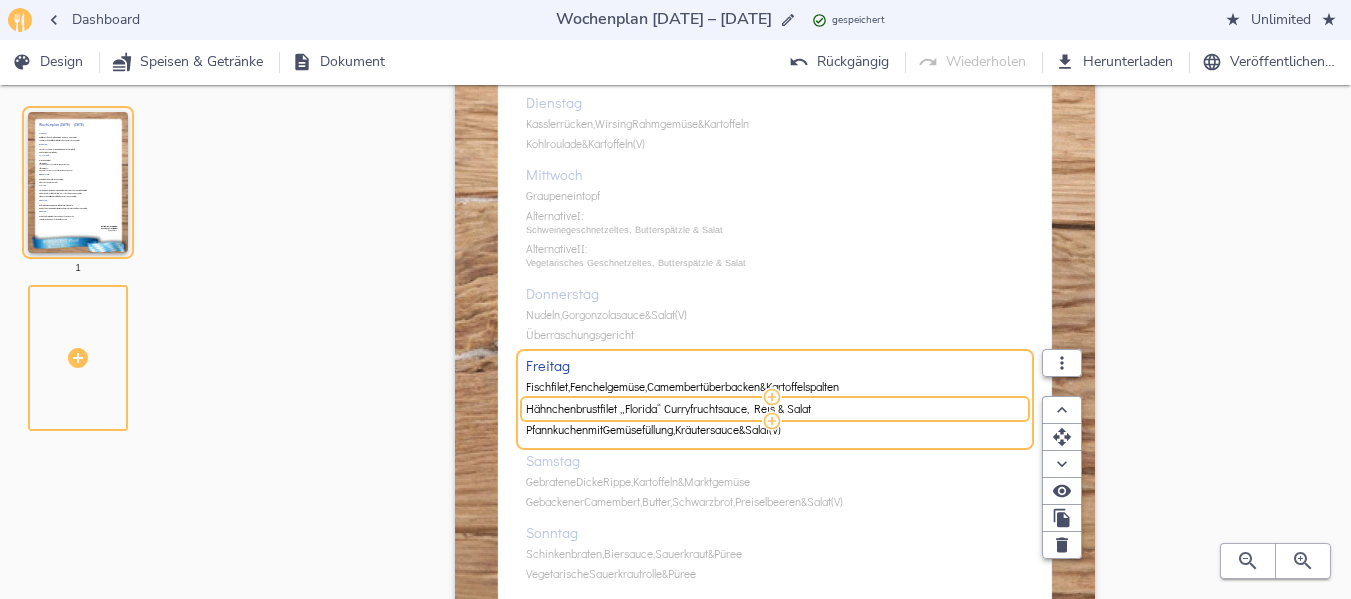 click on "Hähnchenbrustfilet „Florida“ Curryfruchtsauce, Reis & Salat" at bounding box center [772, 408] 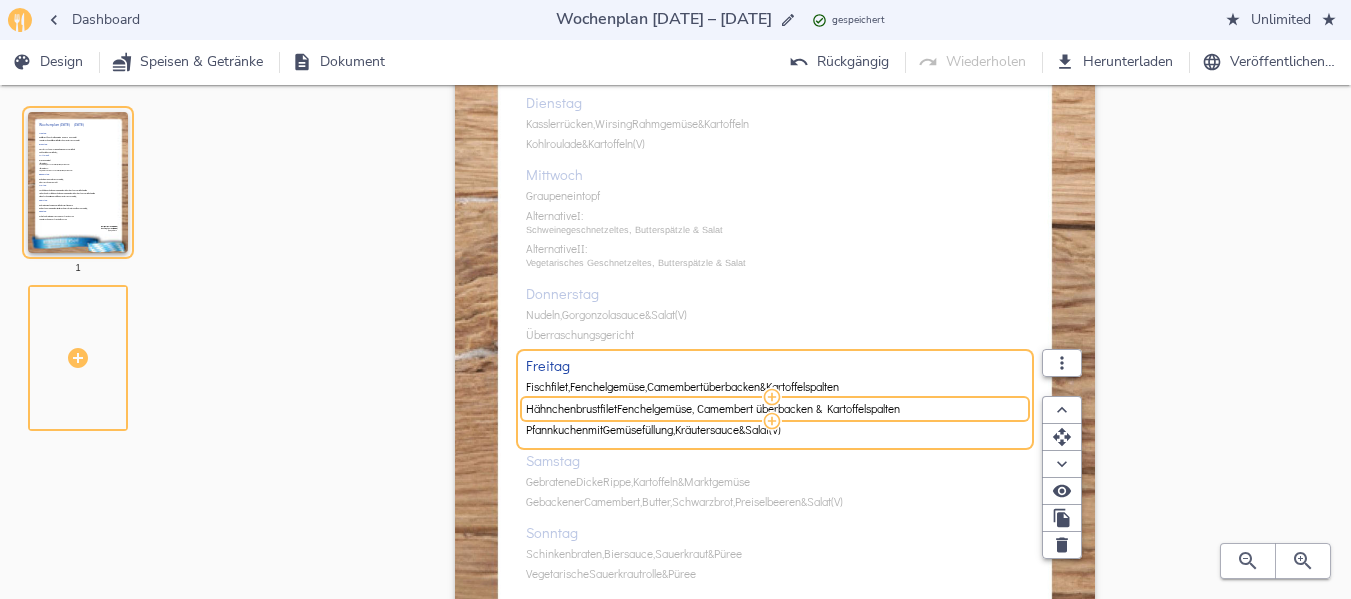 click on "HähnchenbrustfiletFenchelgemüse, Camembert überbacken & Kartoffelspalten" at bounding box center (772, 408) 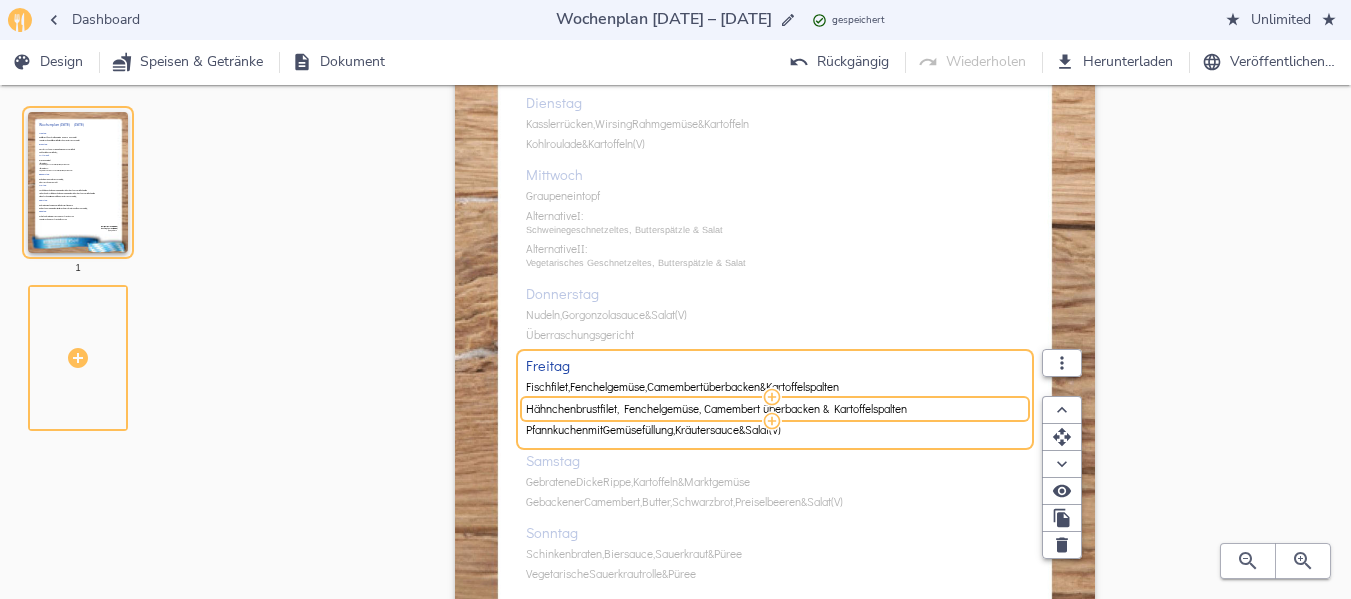 type on "Hähnchenbrustfilet, Fenchelgemüse, Camembert überbacken & Kartoffelspalten" 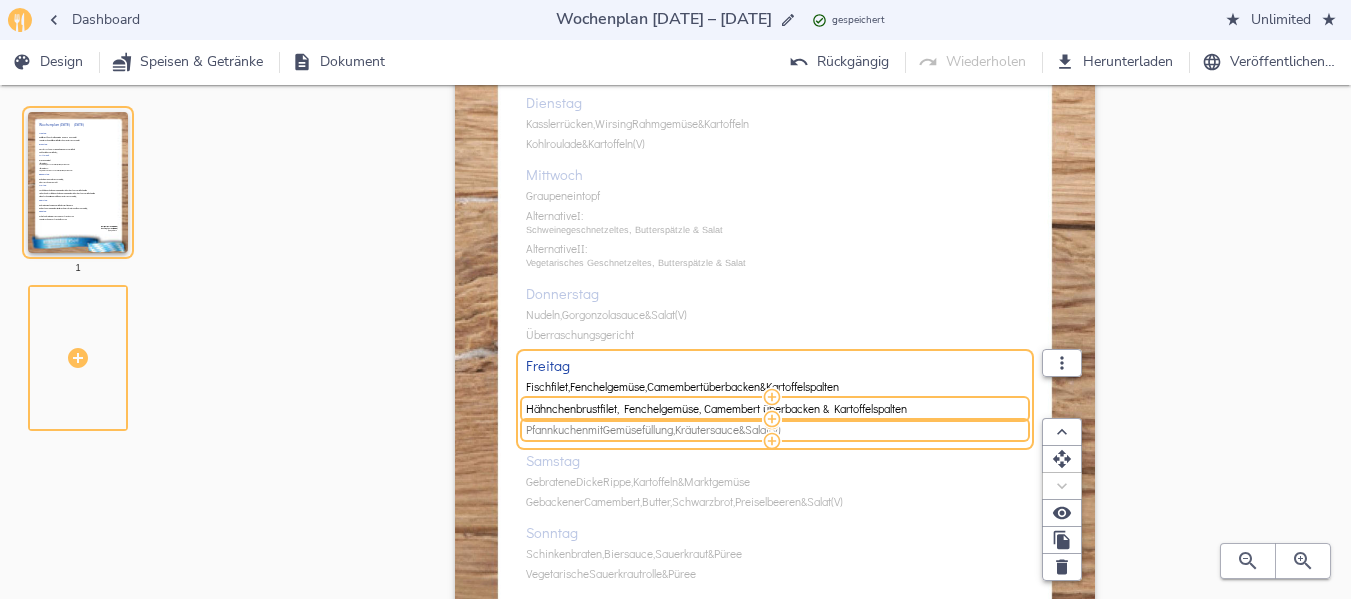 click on "Gemüsefüllung," at bounding box center [639, 430] 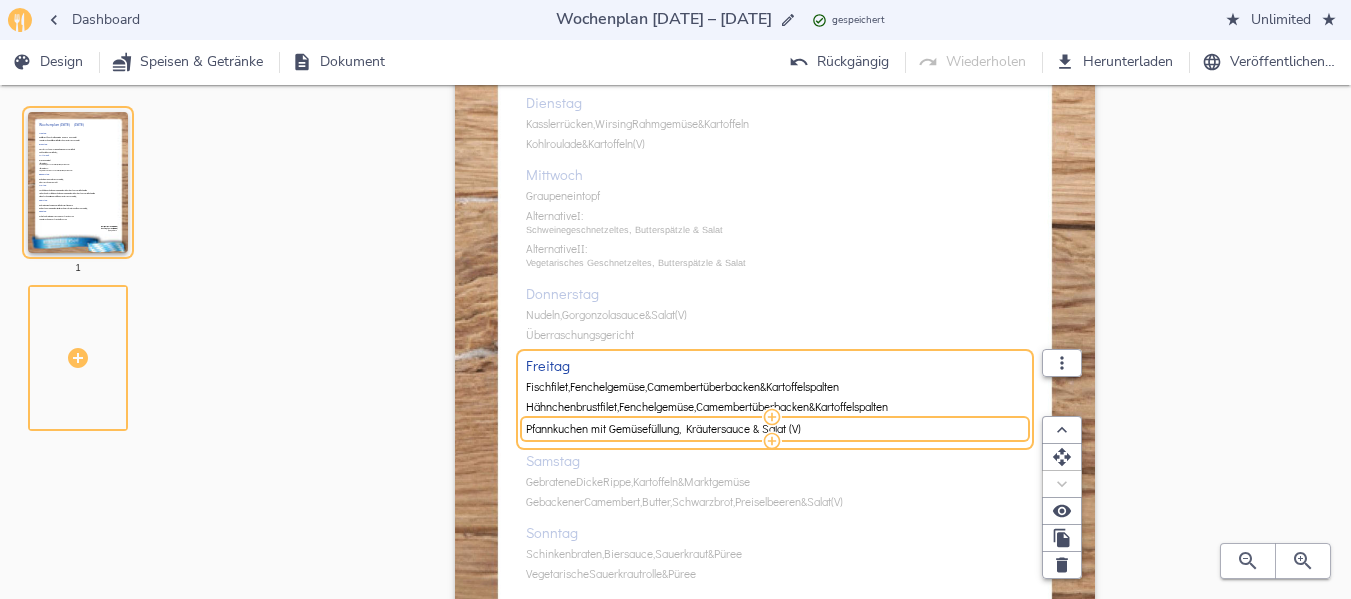 click on "Pfannkuchen mit Gemüsefüllung, Kräutersauce & Salat (V)" at bounding box center [772, 428] 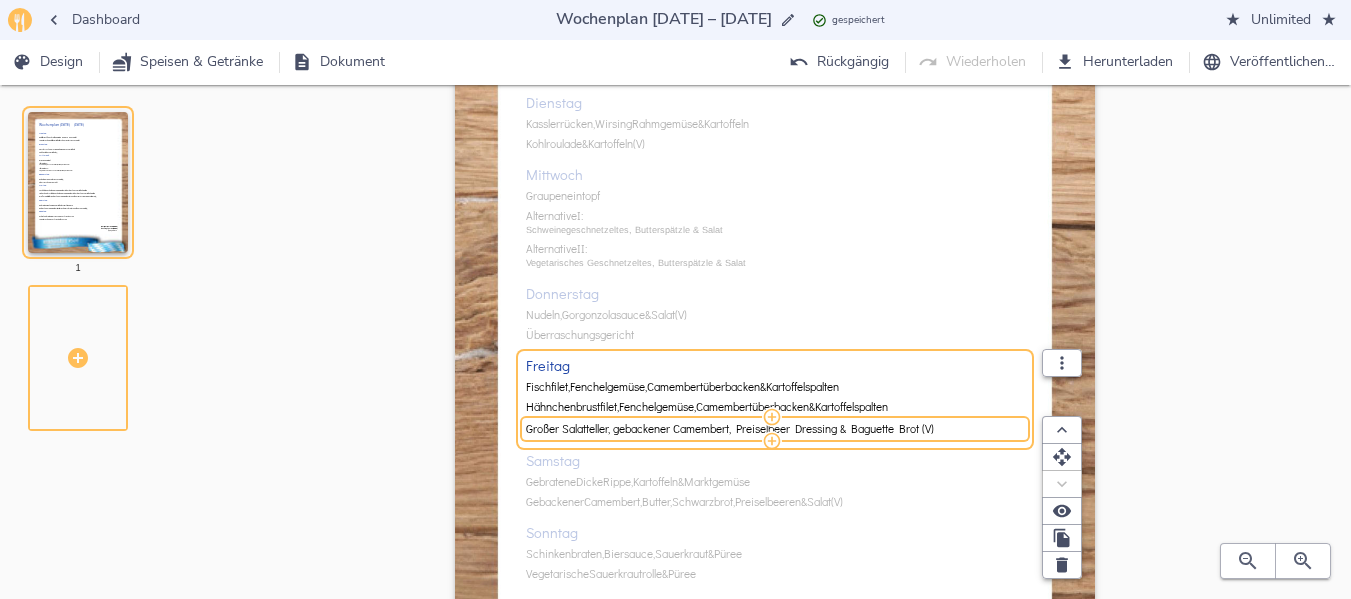 type on "Großer Salatteller, gebackener Camembert, Preiselbeer Dressing & Baguette Brot (V)" 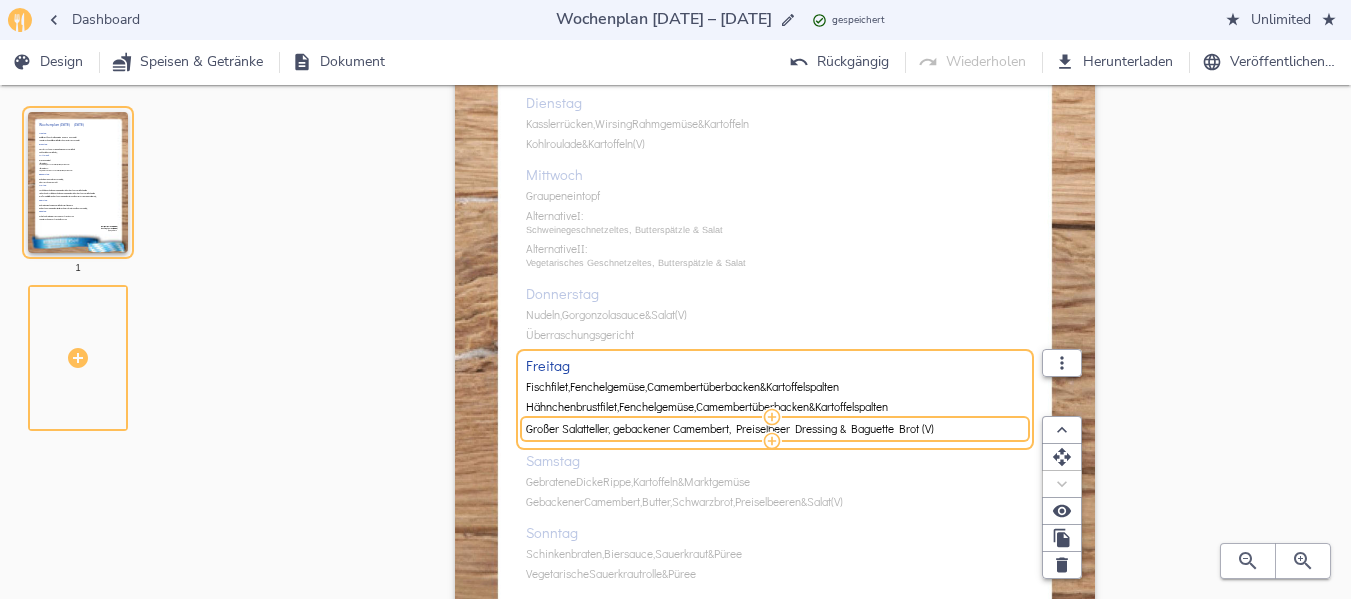 click on "Montag Gefüllte  Hackfleischrolle,  Tomaten-Gemüse-Reis  &  Salat  Vegetarische  gefüllte  Kartoffeltasche,  Kräutersauce  &  Salat  Dienstag Kasslerrücken,  Wirsing  Rahmgemüse  &  Kartoffeln  Kohlroulade  &  Kartoffeln  (V)  Mittwoch Graupeneintopf  Alternative  I:  Schweinegeschnetzeltes, Butterspätzle & Salat Alternative  II:  Vegetarisches Geschnetzeltes, Butterspätzle & Salat Donnerstag Nudeln,  Gorgonzolasauce  &  Salat  (V)  Überraschungsgericht  Freitag Fischfilet,  Fenchelgemüse,  Camembert  überbacken  &  Kartoffelspalten  Hähnchenbrustfilet,  Fenchelgemüse,  Camembert  überbacken  &  Kartoffelspalten  Großer Salatteller, gebackener Camembert, Preiselbeer Dressing & Baguette Brot (V) Samstag Gebratene  Dicke  Rippe,  Kartoffeln  &  Marktgemüse  Gebackener  Camembert,  Butter,  Schwarzbrot,  Preiselbeeren  &  Salat  (V)  Sonntag Schinkenbraten,  Biersauce,  Sauerkraut  &  Püree  Vegetarische  Sauerkrautrolle  &" at bounding box center (775, 301) 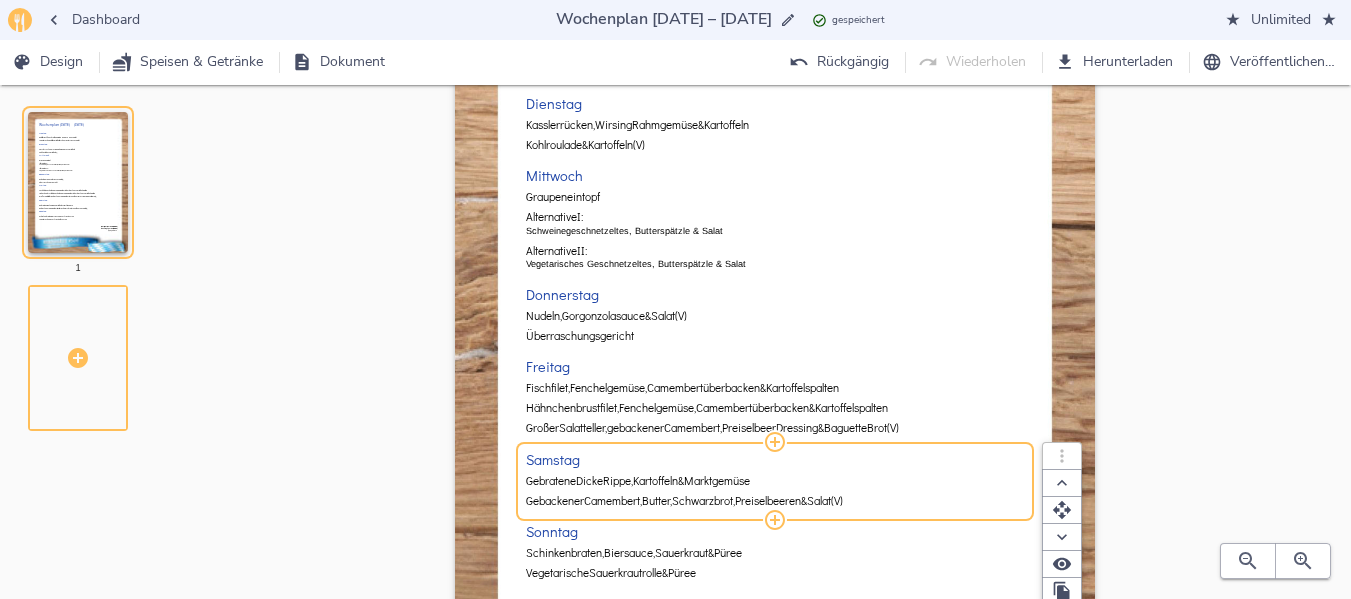 click on "Dicke" at bounding box center [589, 481] 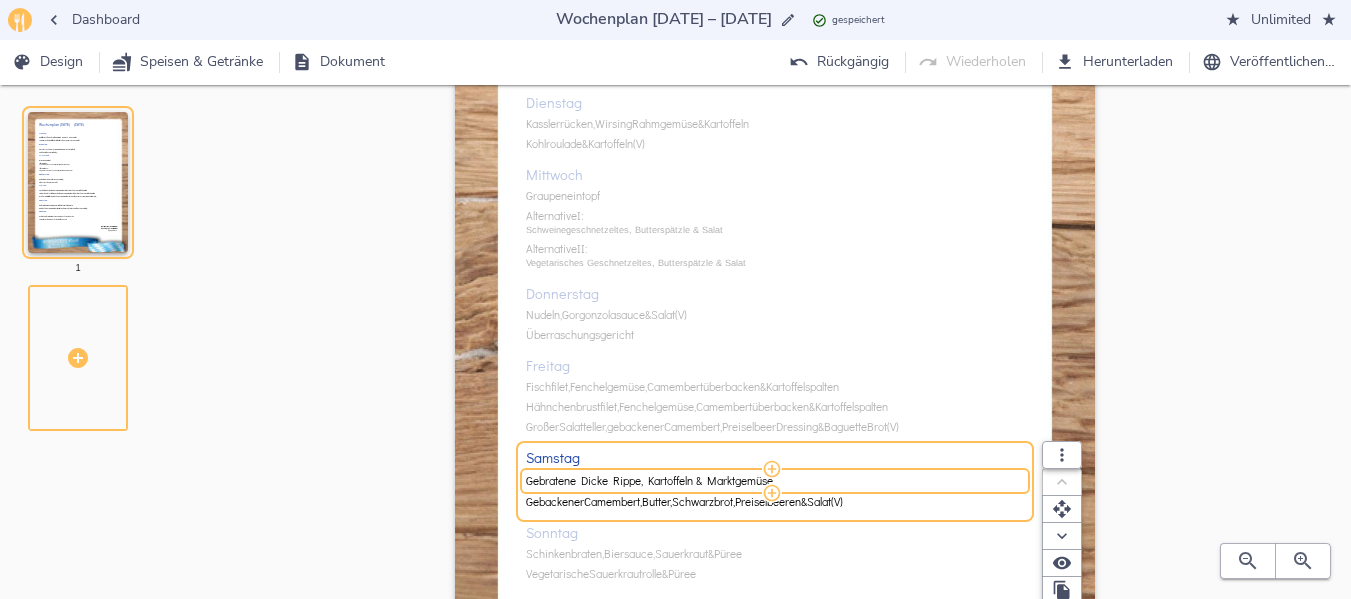 click on "Gebratene Dicke Rippe, Kartoffeln & Marktgemüse" at bounding box center (772, 480) 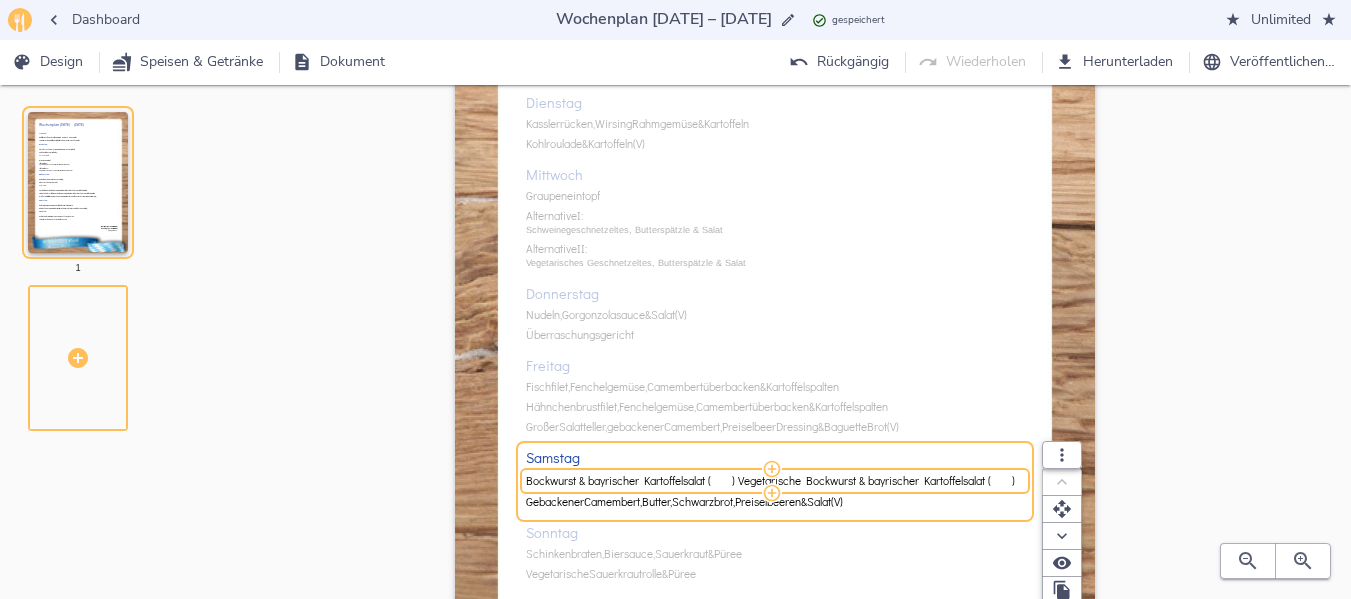 scroll, scrollTop: 0, scrollLeft: 232, axis: horizontal 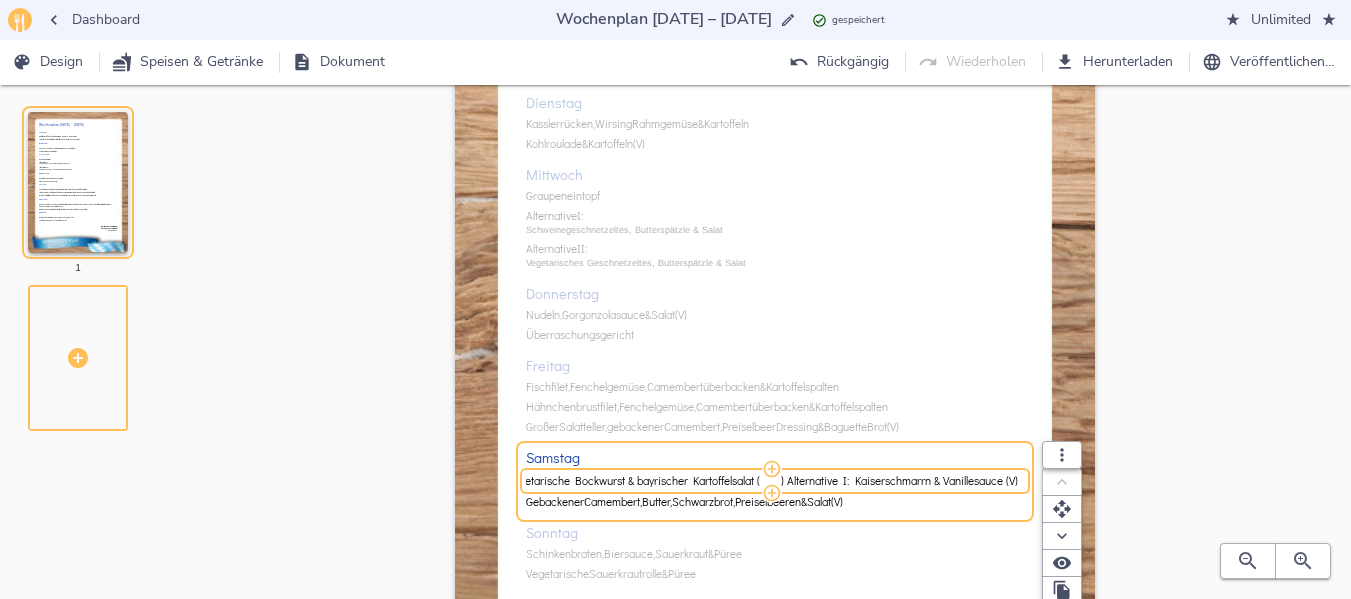 drag, startPoint x: 785, startPoint y: 483, endPoint x: 1030, endPoint y: 479, distance: 245.03265 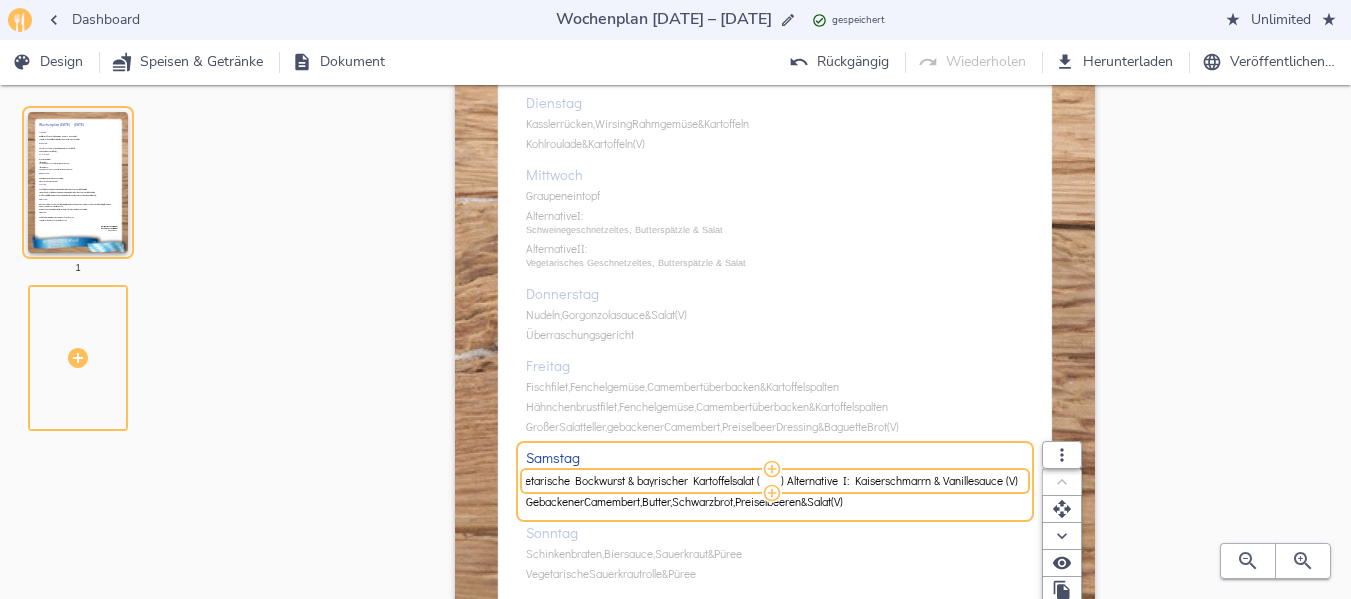 click on "Bockwurst & bayrischer Kartoffelsalat (       ) Vegetarische Bockwurst & bayrischer Kartoffelsalat (       ) Alternative I: Kaiserschmarrn & Vanillesauce (V)" at bounding box center [775, 481] 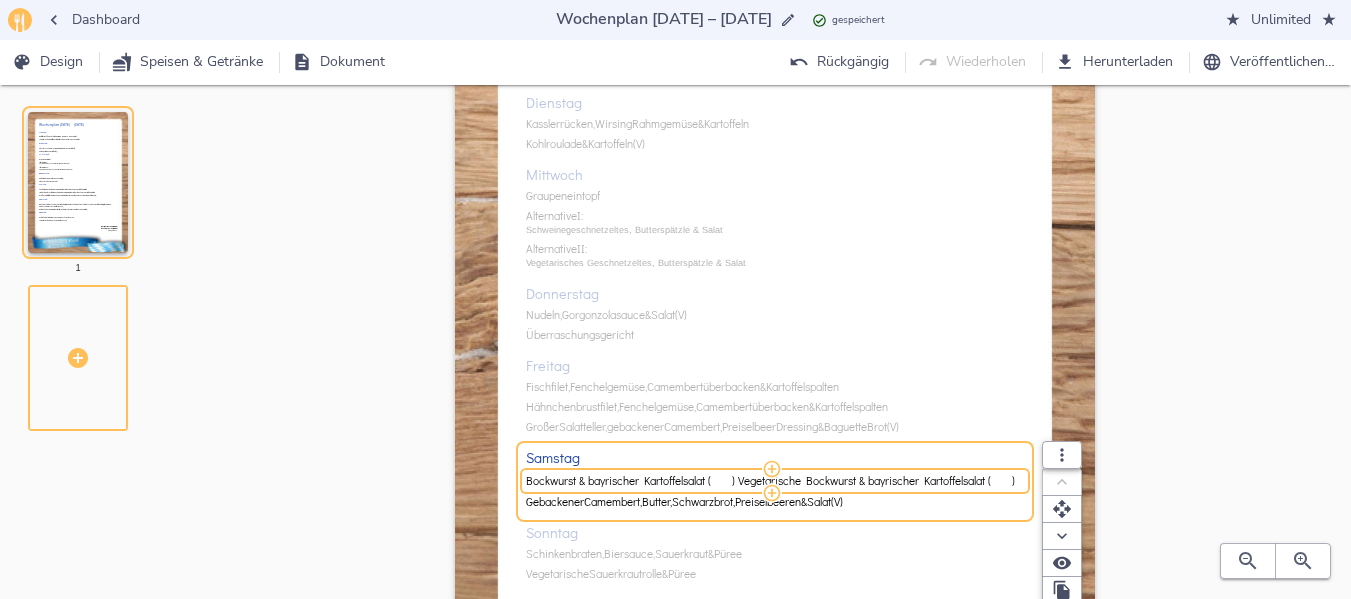 scroll, scrollTop: 0, scrollLeft: 0, axis: both 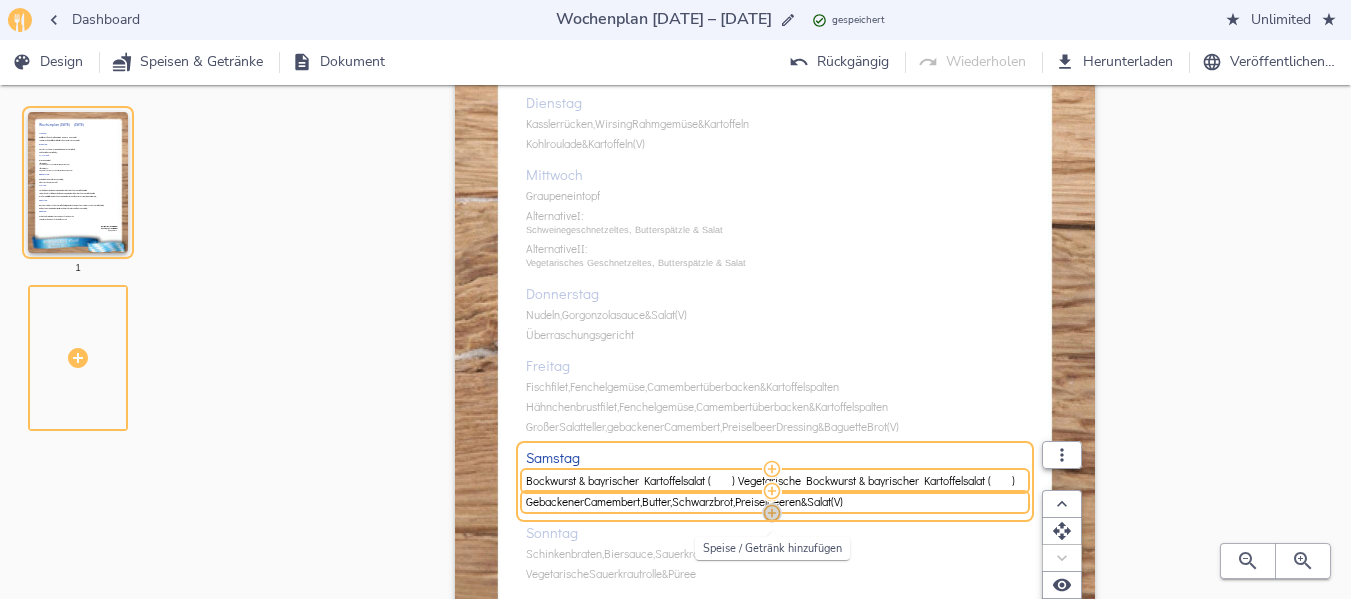 click at bounding box center (772, 513) 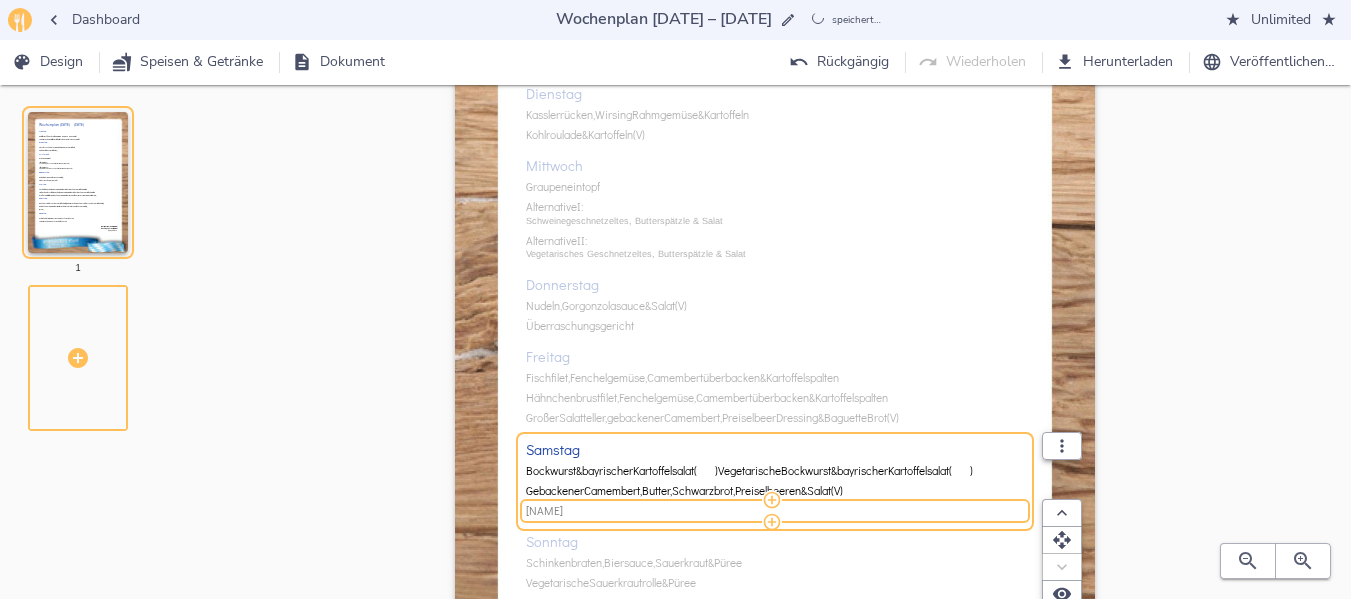 click on "[NAME]" at bounding box center [772, 511] 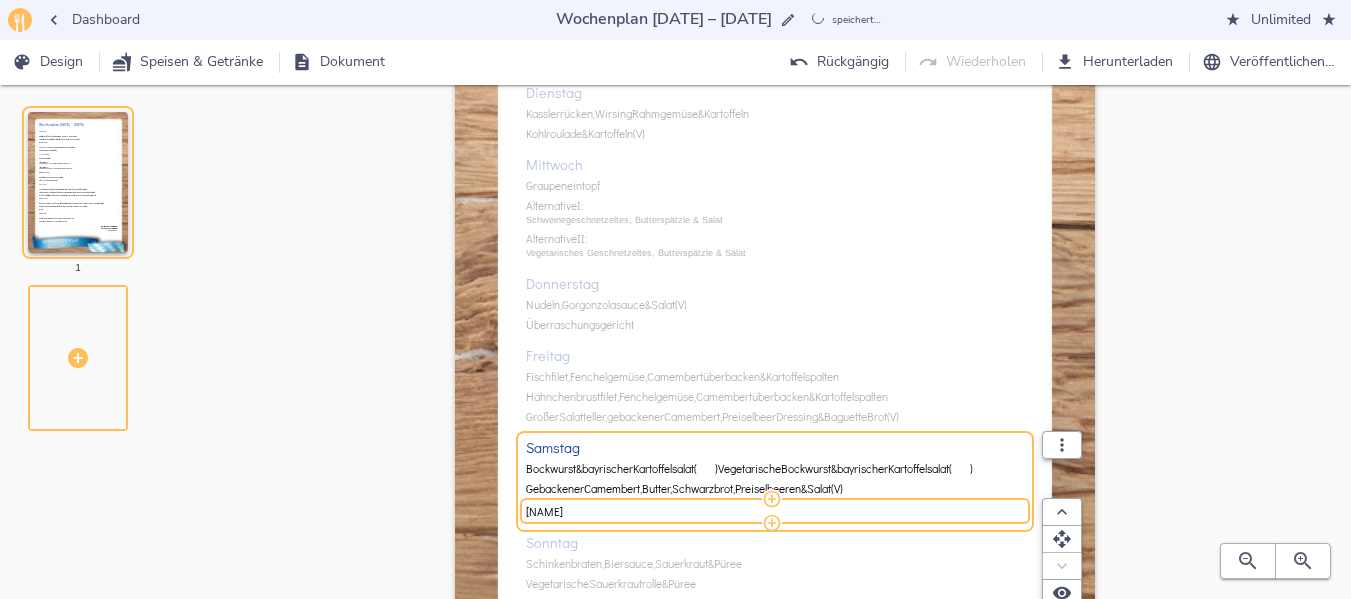 click on "[NAME]" at bounding box center [772, 511] 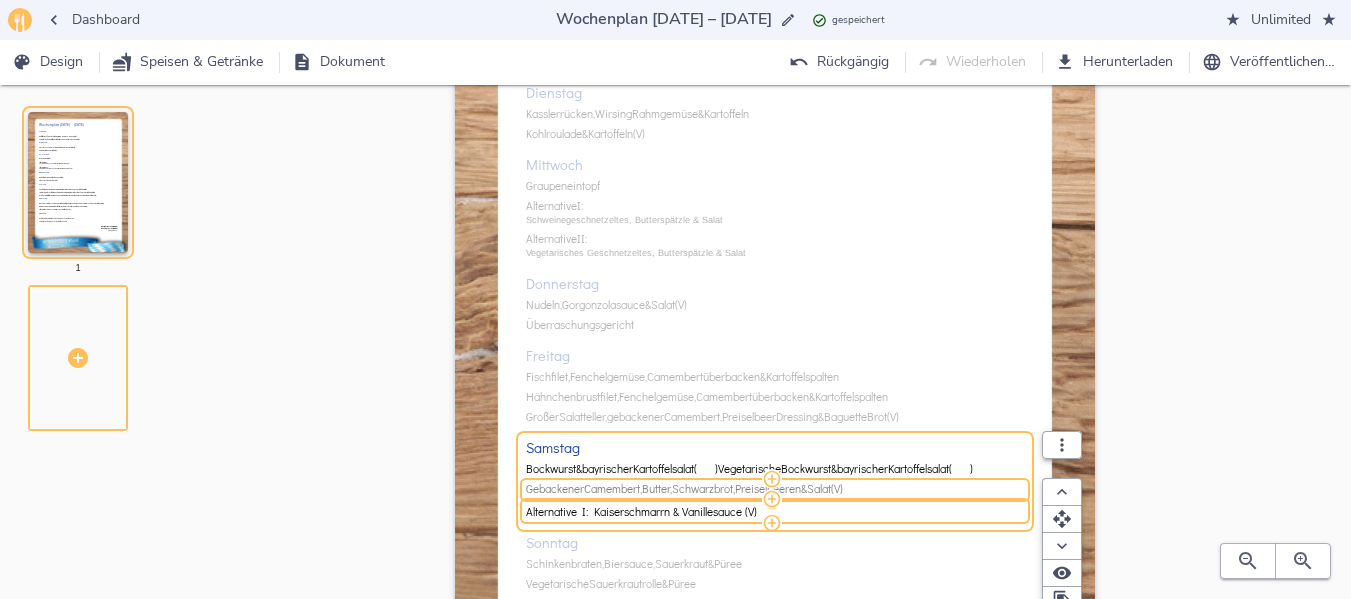 drag, startPoint x: 595, startPoint y: 514, endPoint x: 806, endPoint y: 492, distance: 212.14381 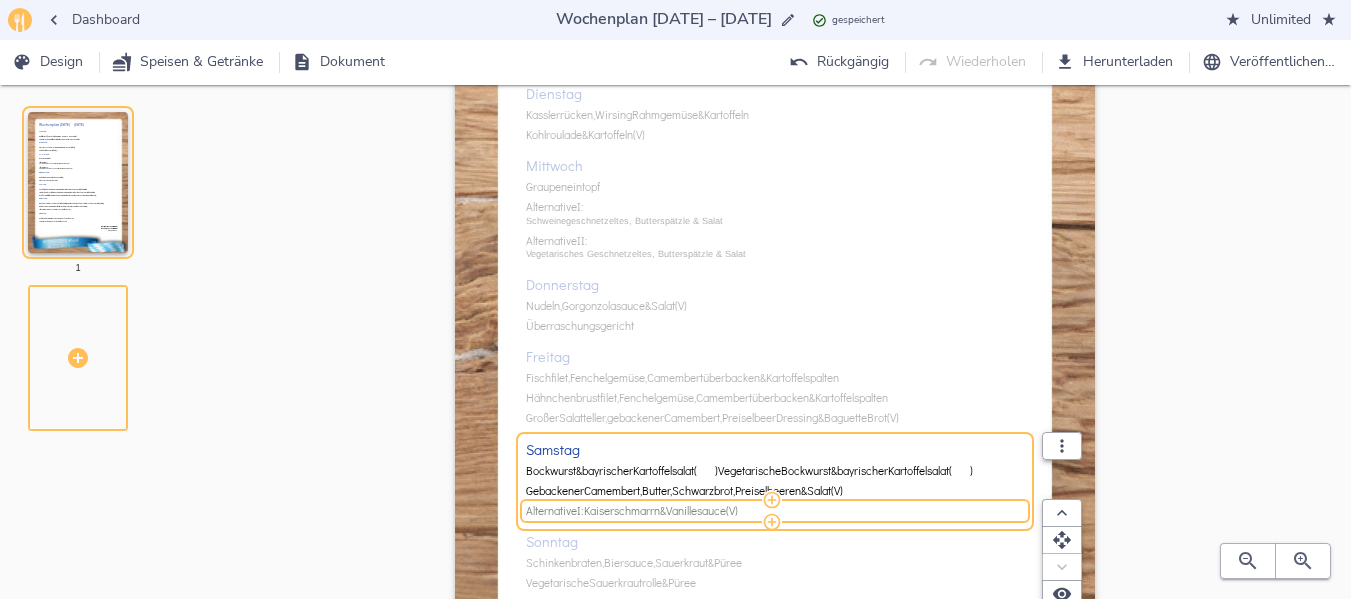 click on "(V)" at bounding box center (732, 511) 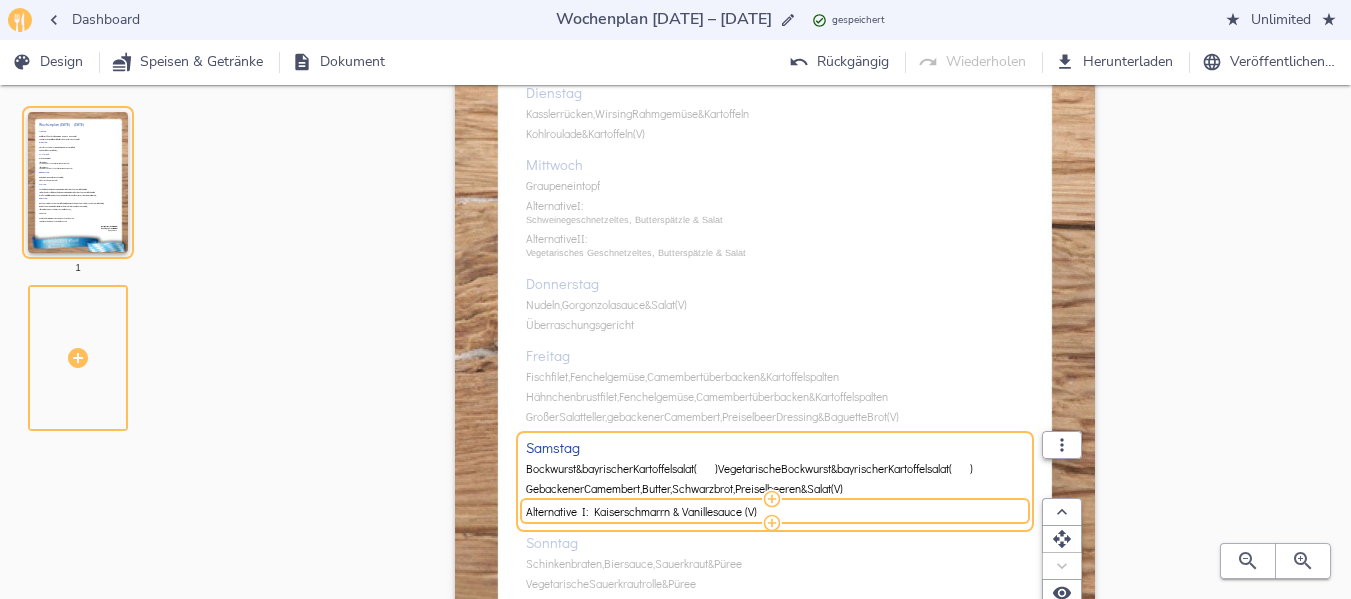 drag, startPoint x: 595, startPoint y: 513, endPoint x: 759, endPoint y: 510, distance: 164.02744 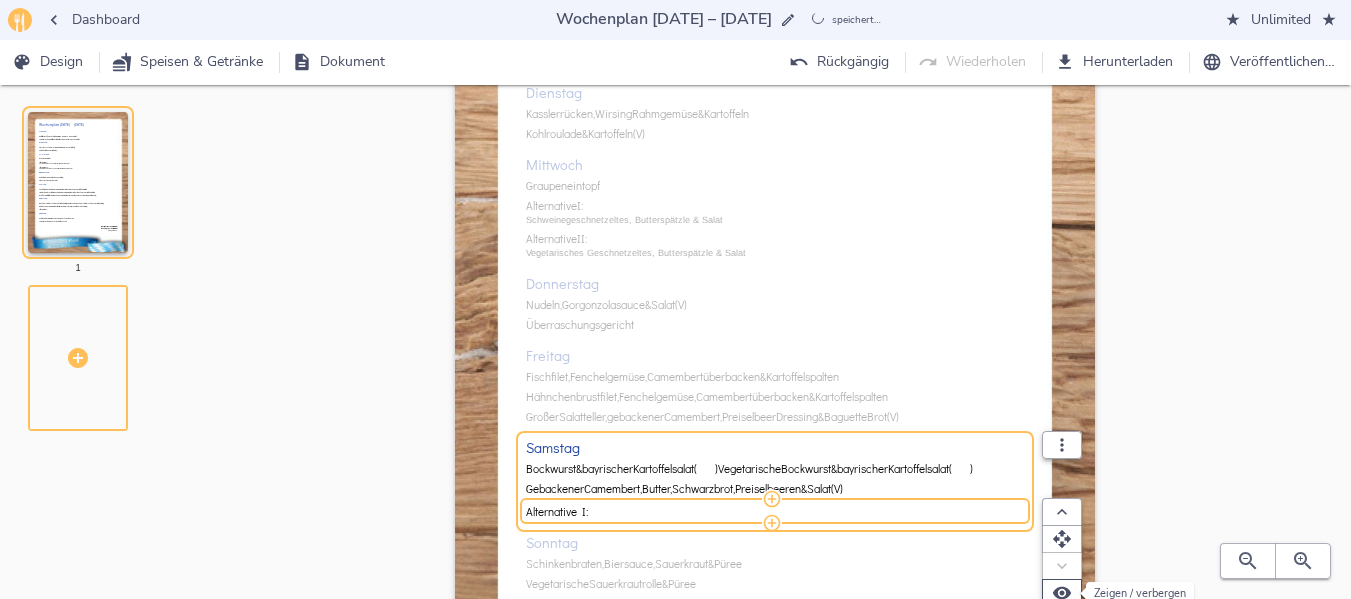 click at bounding box center (1062, 593) 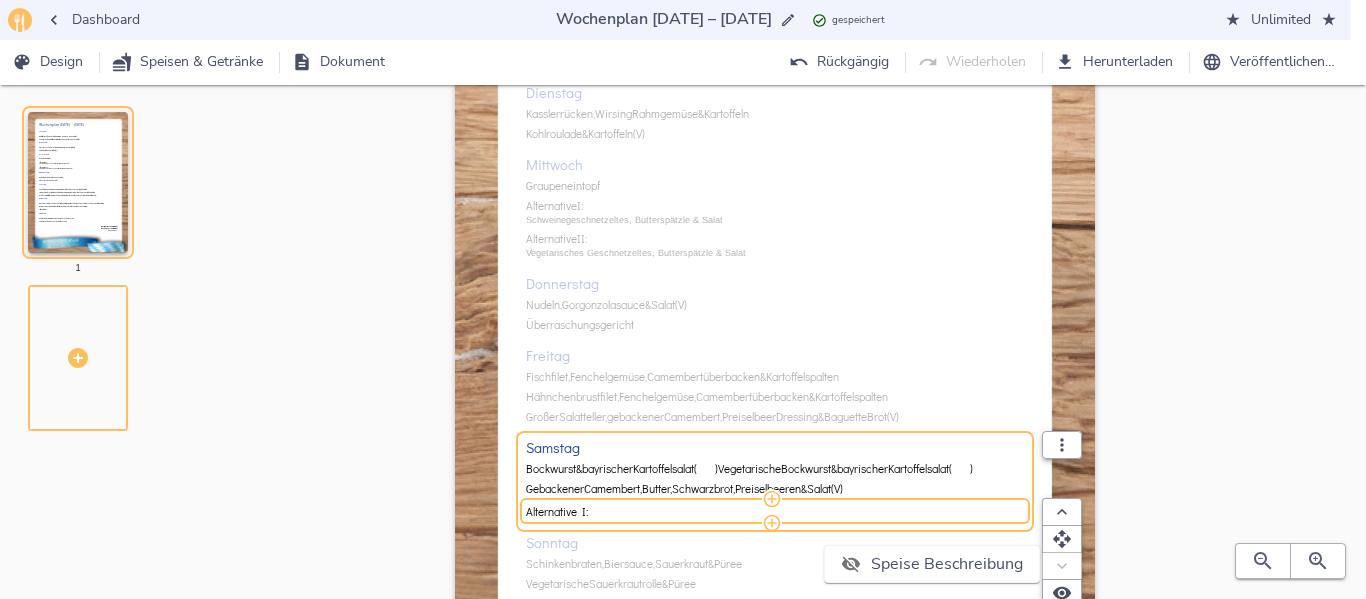 click on "Speise Beschreibung" at bounding box center [104, 35] 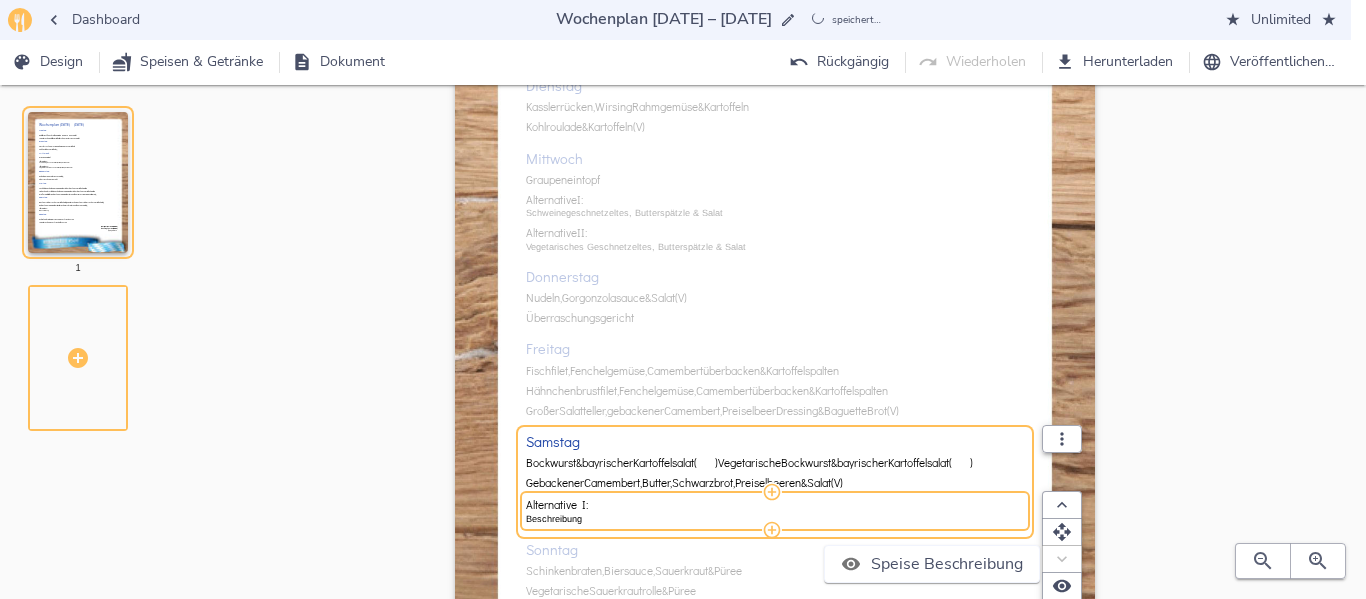 click at bounding box center (683, 0) 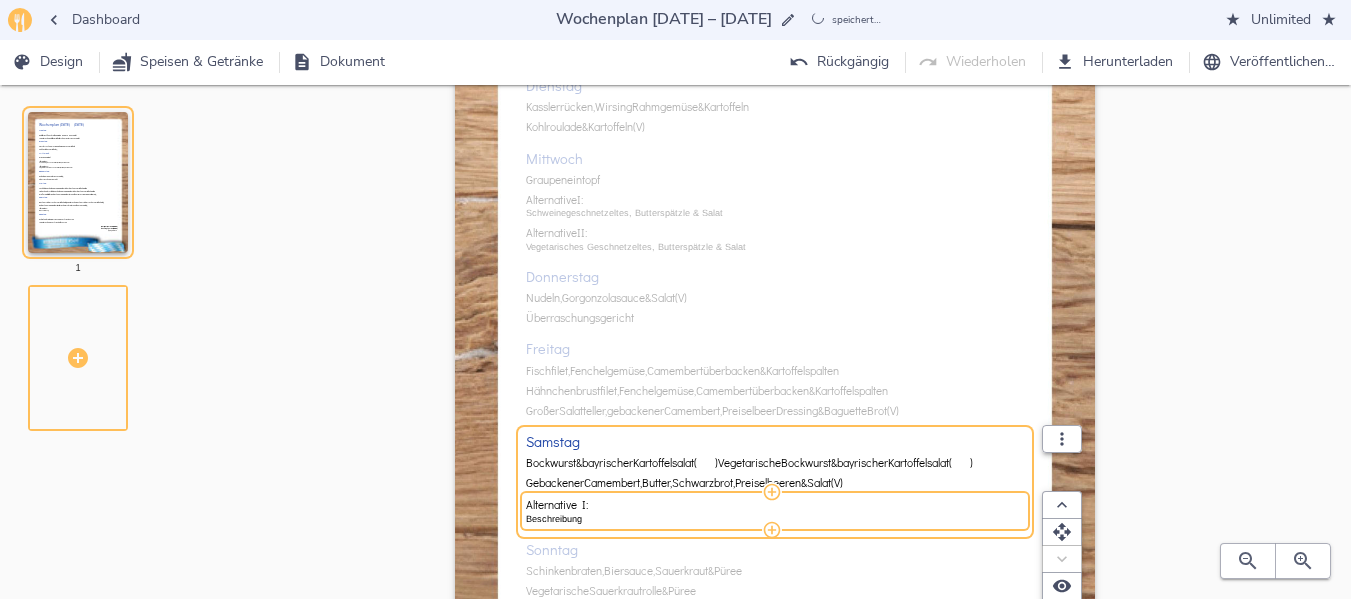 click on "Speise Beschreibung" at bounding box center (675, 299) 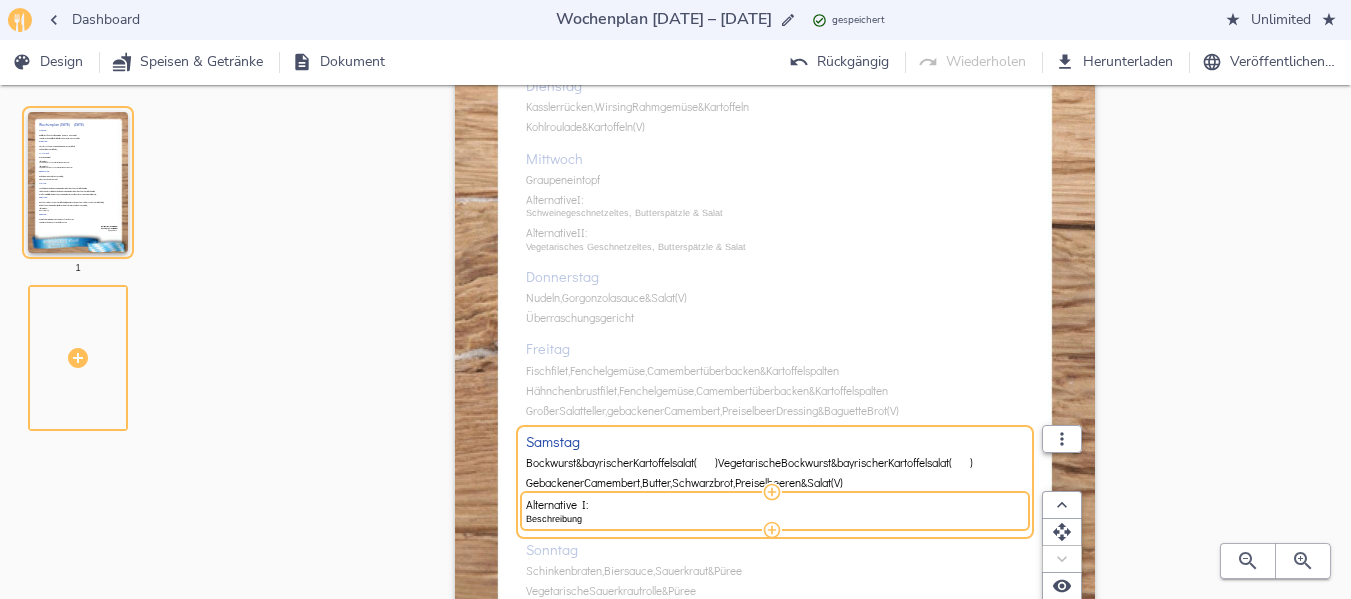 click on "Beschreibung" at bounding box center [775, 520] 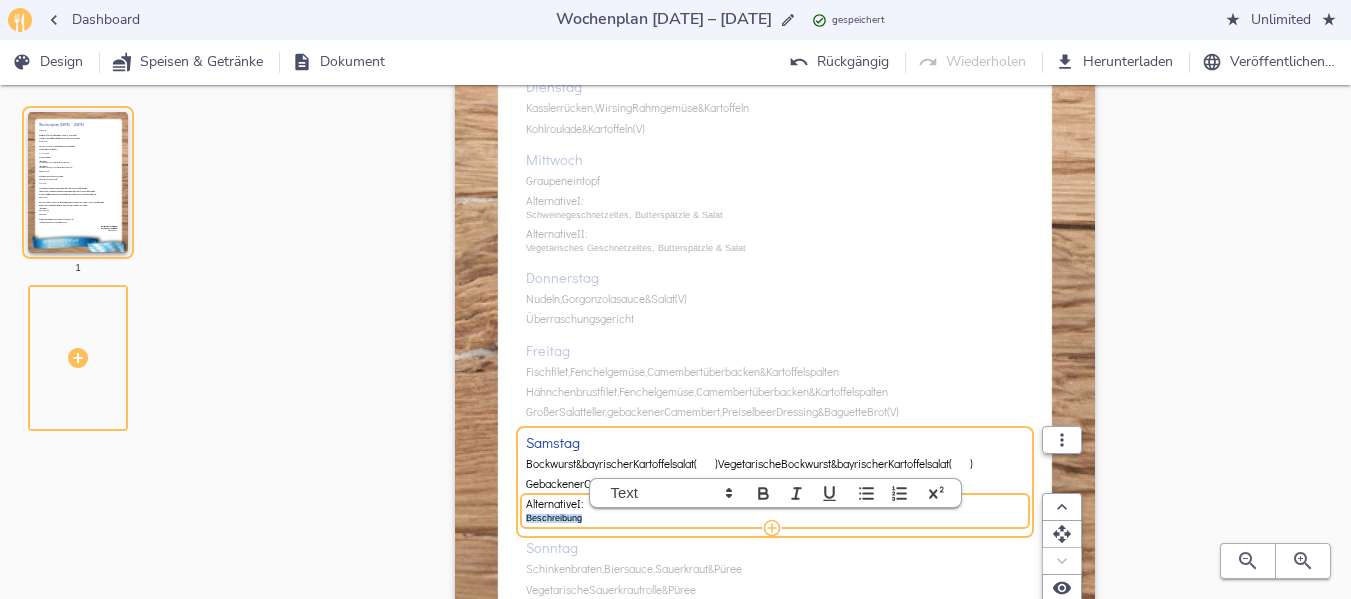click on "Beschreibung" at bounding box center [775, 519] 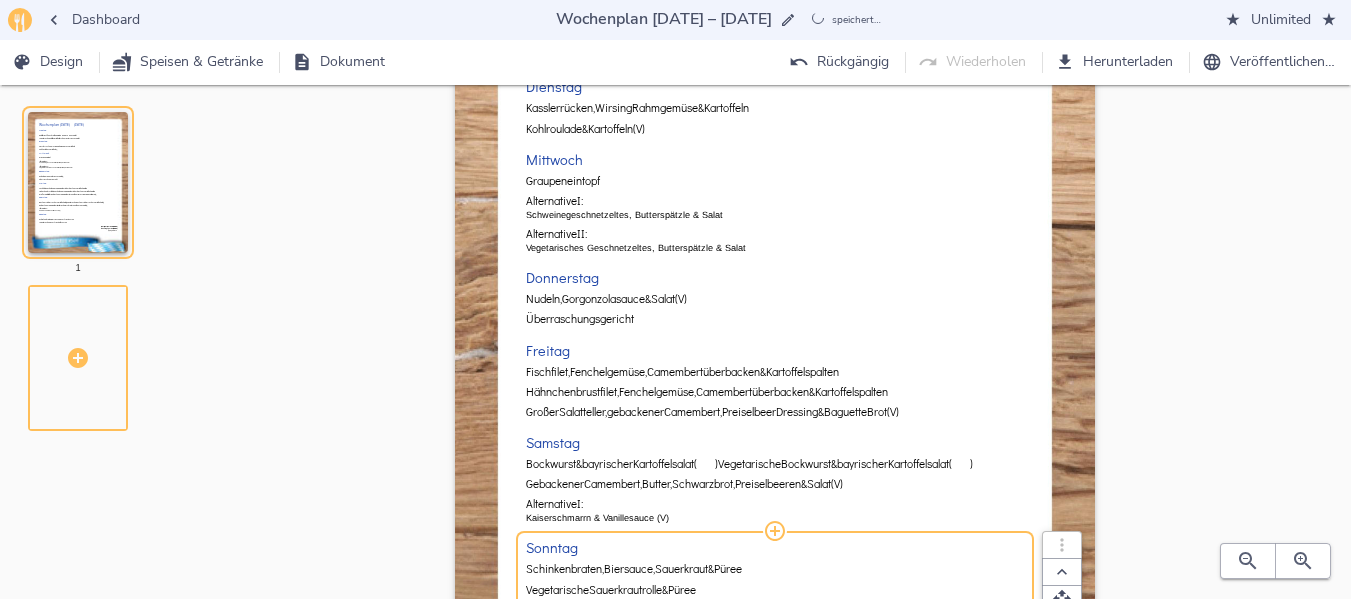 click on "Montag Gefüllte  Hackfleischrolle,  Tomaten-Gemüse-Reis  &  Salat  Vegetarische  gefüllte  Kartoffeltasche,  Kräutersauce  &  Salat  Dienstag Kasslerrücken,  Wirsing  Rahmgemüse  &  Kartoffeln  Kohlroulade  &  Kartoffeln  (V)  Mittwoch Graupeneintopf  Alternative  I:  Schweinegeschnetzeltes, Butterspätzle & Salat Alternative  II:  Vegetarisches Geschnetzeltes, Butterspätzle & Salat Donnerstag Nudeln,  Gorgonzolasauce  &  Salat  (V)  Überraschungsgericht  Freitag Fischfilet,  Fenchelgemüse,  Camembert  überbacken  &  Kartoffelspalten  Hähnchenbrustfilet,  Fenchelgemüse,  Camembert  überbacken  &  Kartoffelspalten  Großer  Salatteller,  gebackener  Camembert,  Preiselbeer  Dressing  &  Baguette  Brot  (V)  Samstag Bockwurst  &  bayrischer  Kartoffelsalat  (              )  Vegetarische  Bockwurst  &  bayrischer  Kartoffelsalat  (              )  Gebackener  Camembert,  Butter,  Schwarzbrot,  Preiselbeeren  &  I:" at bounding box center (775, 301) 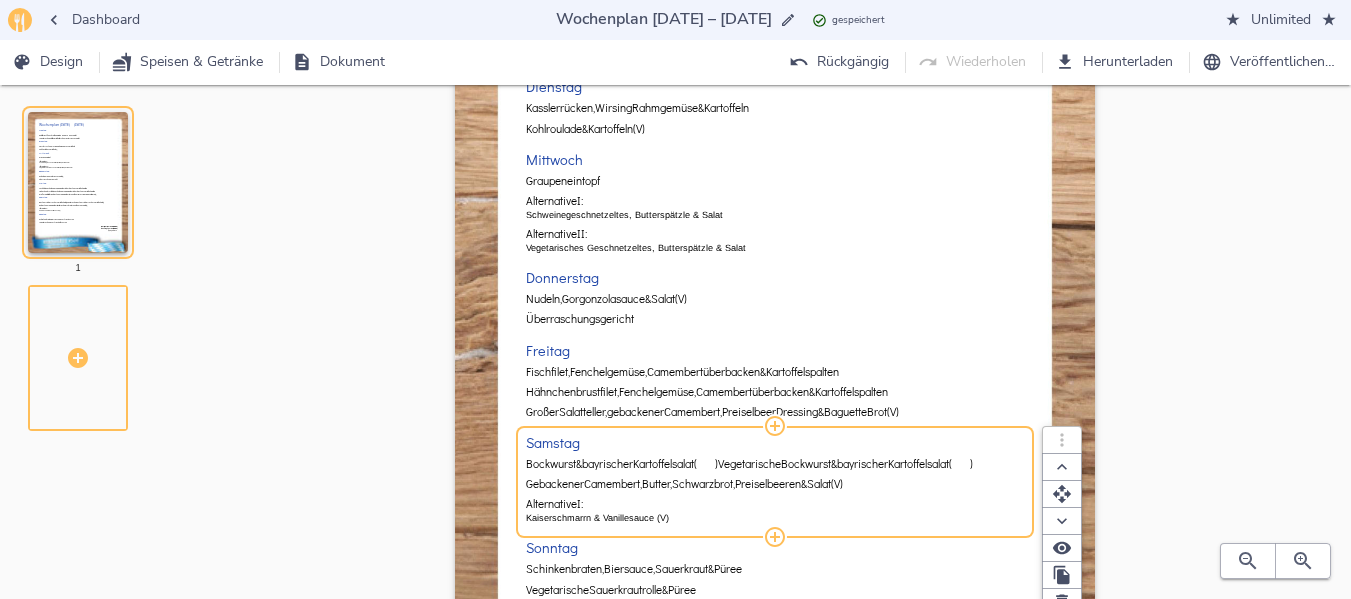 click on "Vegetarische" at bounding box center [749, 464] 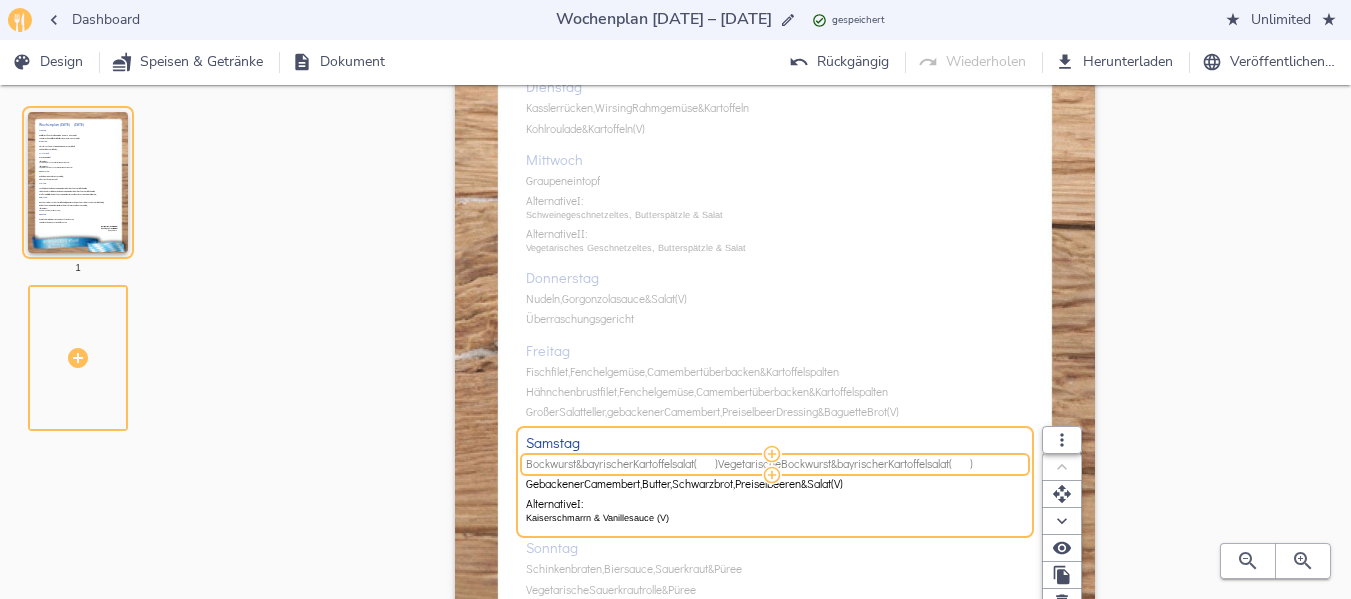 click on "Vegetarische" at bounding box center (749, 464) 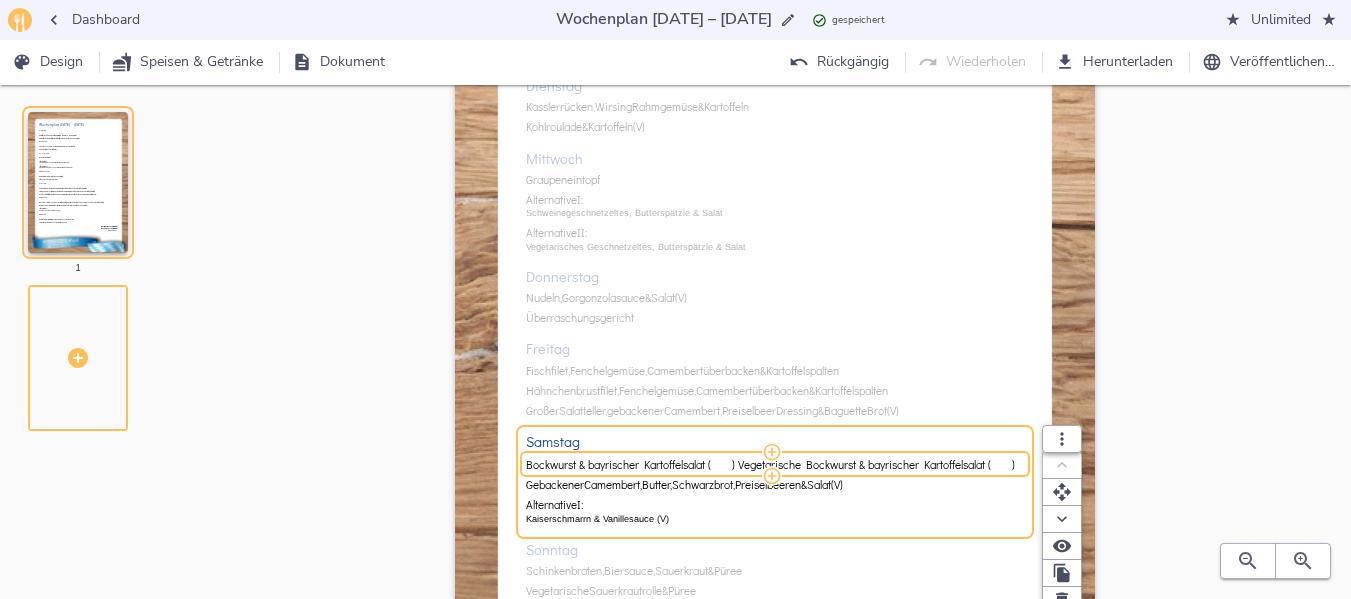 drag, startPoint x: 736, startPoint y: 466, endPoint x: 989, endPoint y: 471, distance: 253.04941 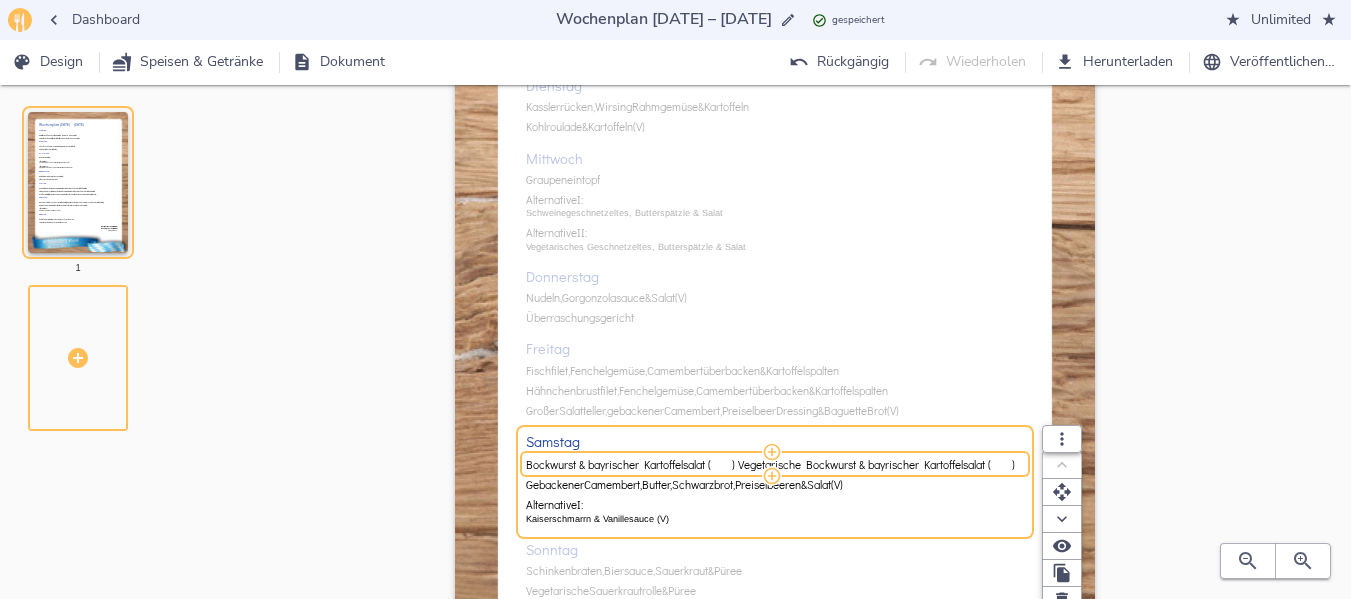 click on "Bockwurst & bayrischer Kartoffelsalat (       ) Vegetarische Bockwurst & bayrischer Kartoffelsalat (       )" at bounding box center (772, 464) 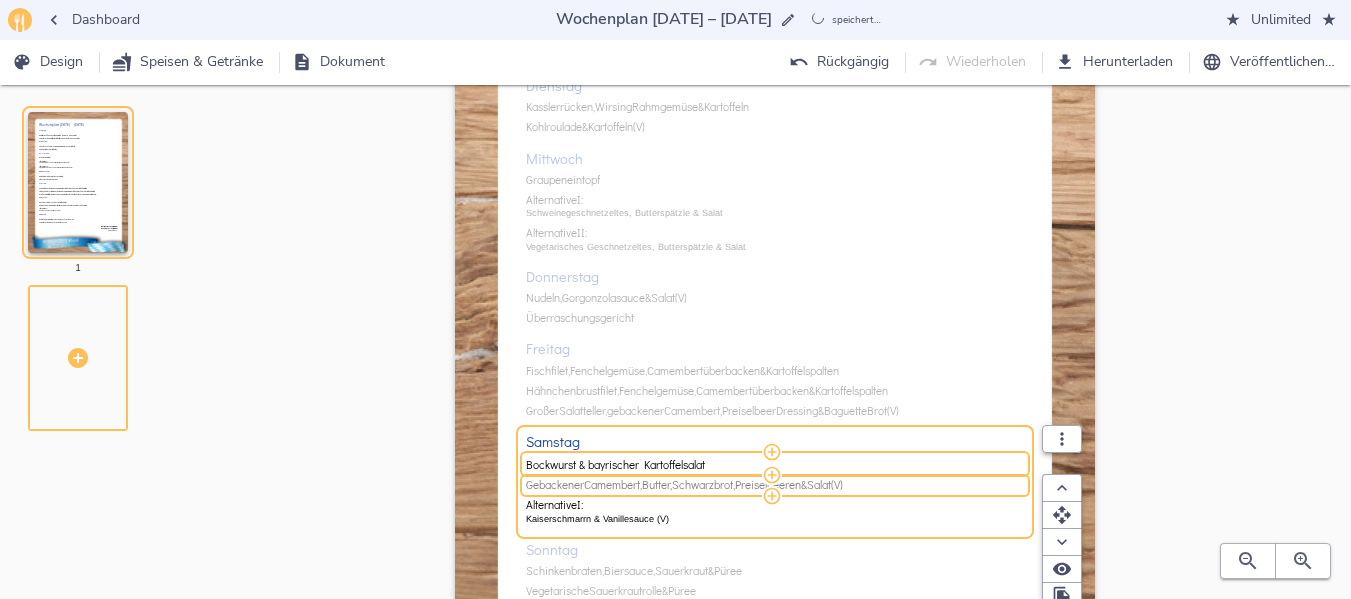 click on "Butter," at bounding box center (657, 485) 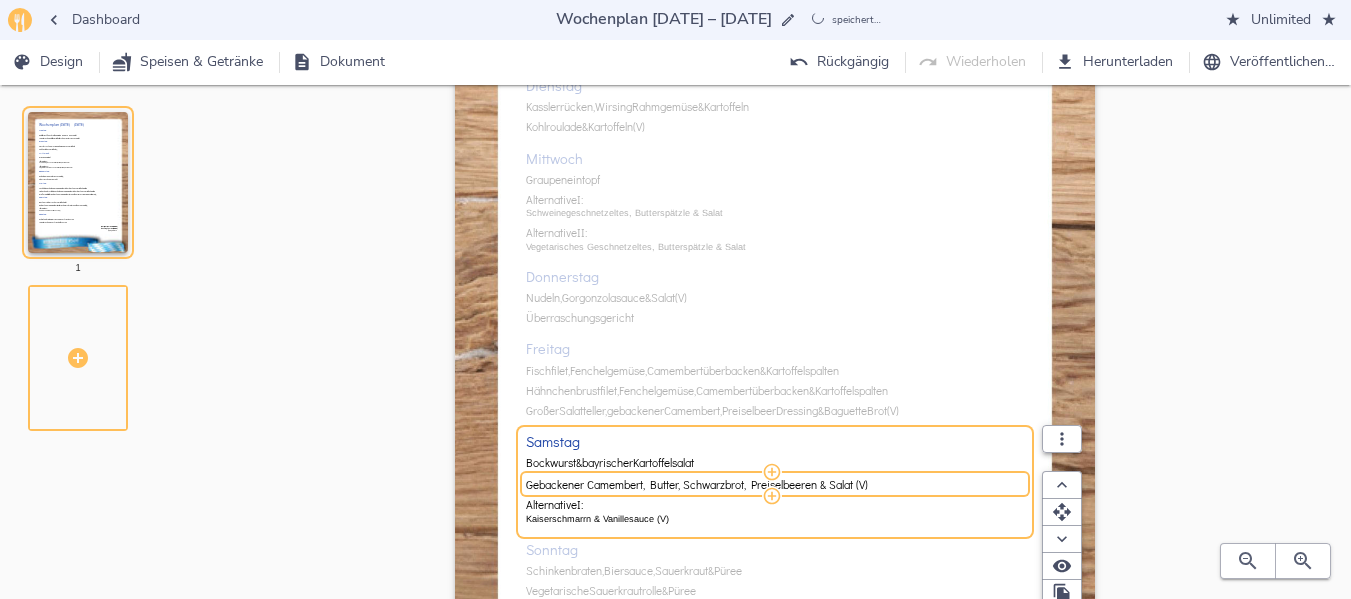 click on "Gebackener Camembert, Butter, Schwarzbrot, Preiselbeeren & Salat (V)" at bounding box center (772, 484) 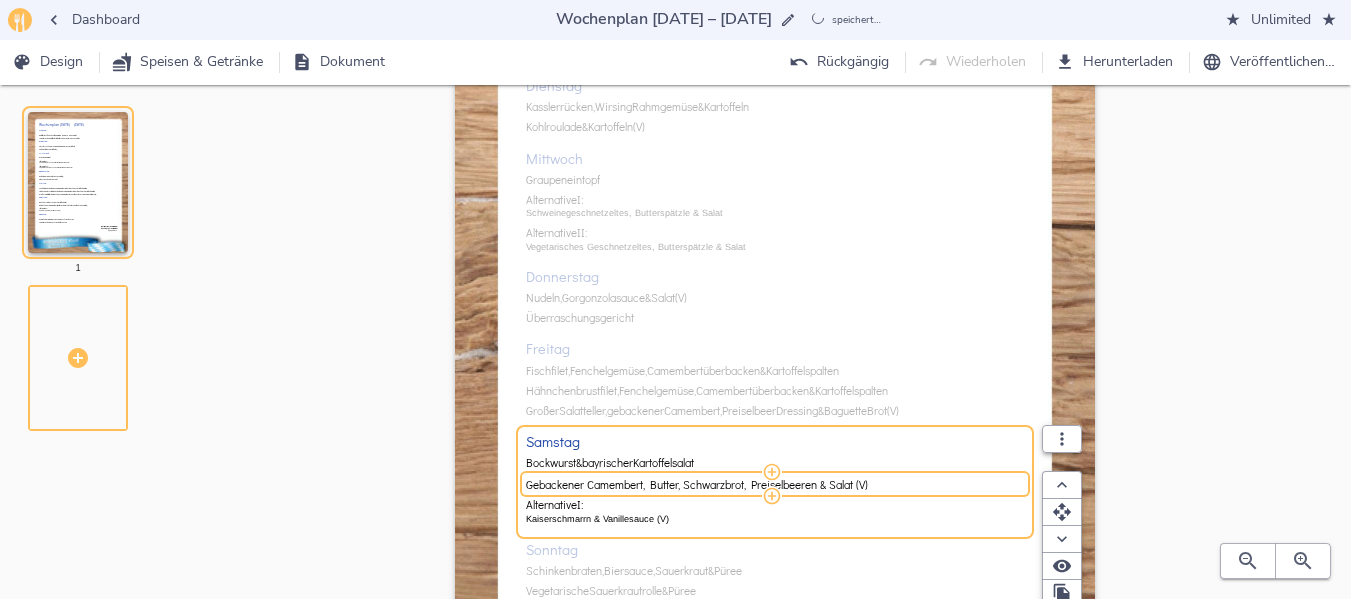 click on "Gebackener Camembert, Butter, Schwarzbrot, Preiselbeeren & Salat (V)" at bounding box center [772, 484] 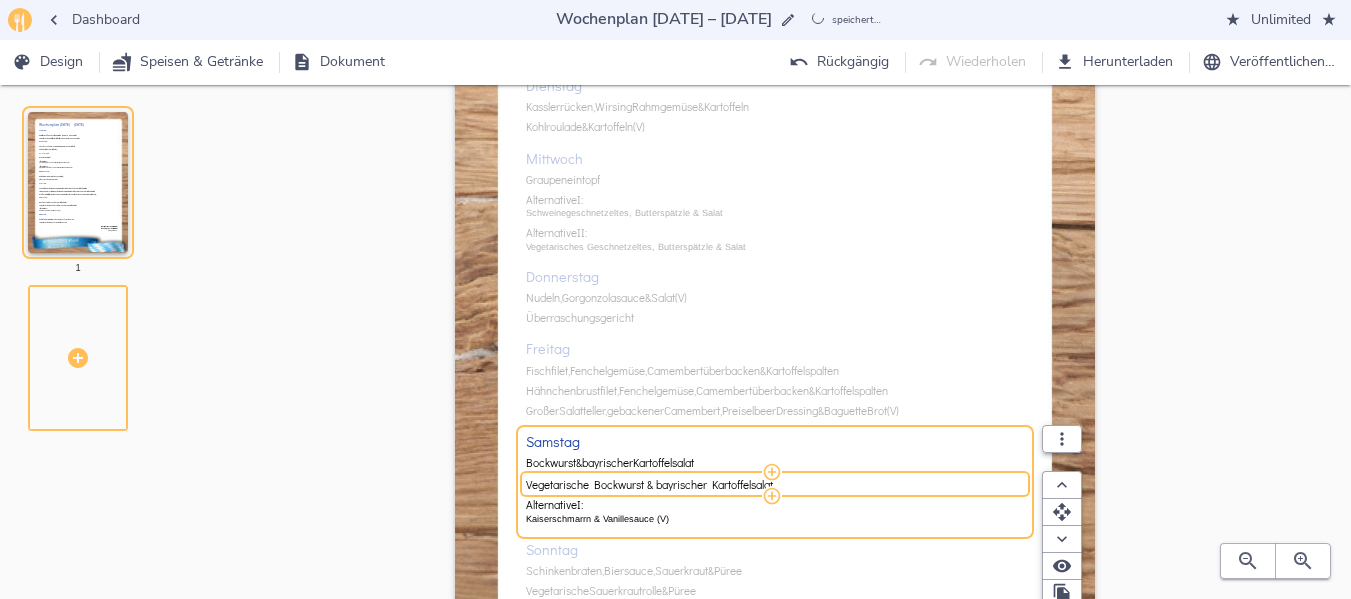 click on "Wochenplan [DATE] – [DATE] [DAY] Gefüllte Hackfleischrolle, Tomaten-Gemüse-Reis & Salat Vegetarische gefüllte Kartoffeltasche, Kräutersauce & Salat Dienstag Kasslerrücken, Wirsing Rahmgemüse & Kartoffeln Kohlroulade & Kartoffeln (V) Mittwoch Graupeneintopf Alternative I: Schweinegeschnetzeltes, Butterspätzle & Salat Alternative II: Vegetarisches Geschnetzeltes, Butterspätzle & Salat Donnerstag Nudeln, Gorgonzolasauce & Salat (V) Überraschungsgericht Freitag Fischfilet, Fenchelgemüse, Camembert überbacken & Kartoffelspalten Hähnchenbrustfilet, Fenchelgemüse, Camembert überbacken & Kartoffelspalten Großer Salatteller, gebackener Camembert, Preiselbeer Dressing & Baguette Brot (V) Samstag Bockwurst & bayrischer Kartoffelsalat Vegetarische Bockwurst & bayrischer Kartoffelsalat Alternative I: Kaiserschmarrn & Vanillesauce (V) Sonntag Schinkenbraten, Biersauce, Sauerkraut" at bounding box center (775, 362) 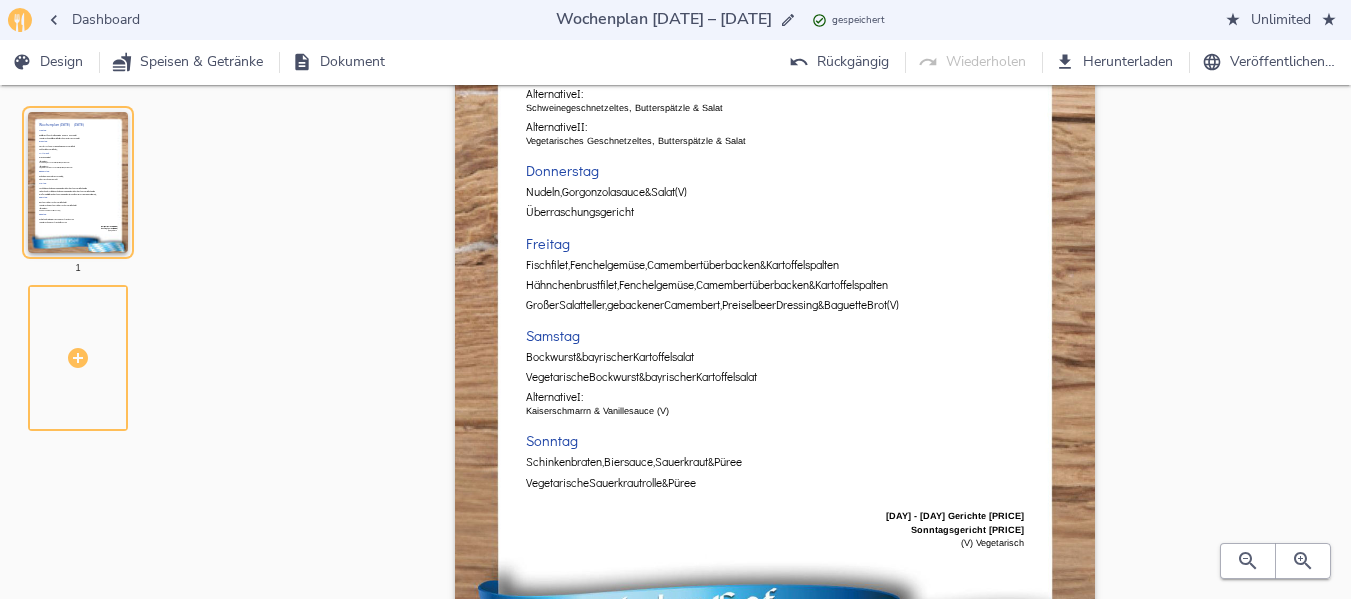 scroll, scrollTop: 342, scrollLeft: 0, axis: vertical 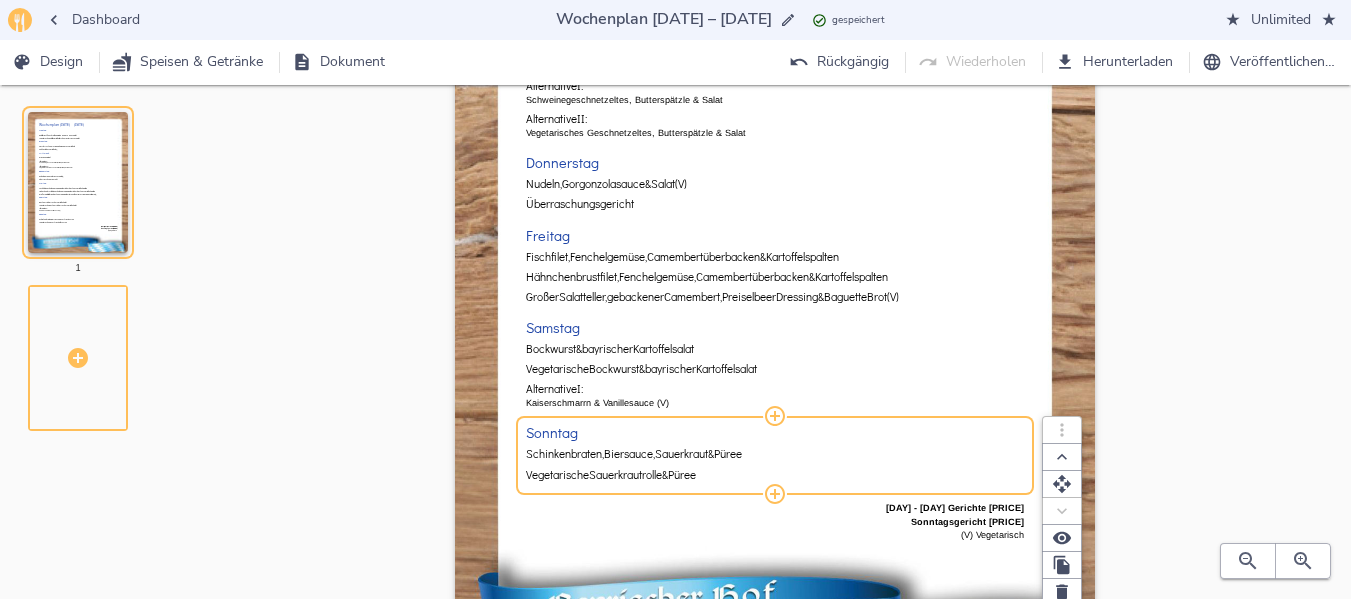 click on "Biersauce," at bounding box center (629, 454) 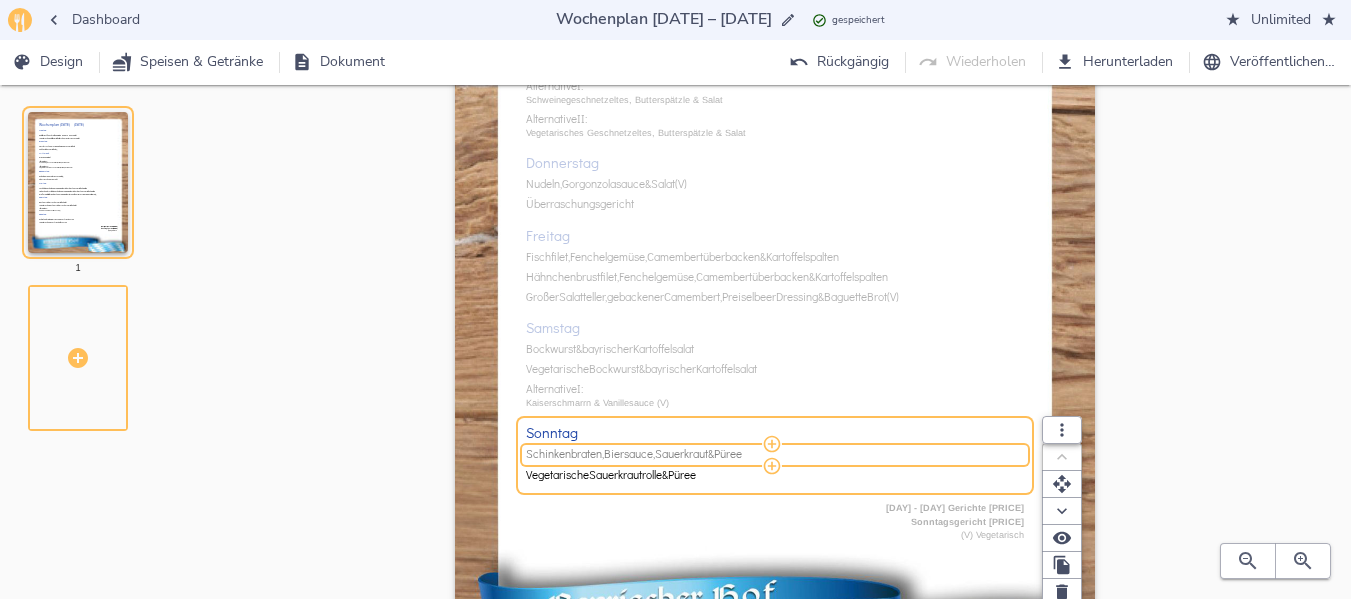 click on "Biersauce," at bounding box center [629, 454] 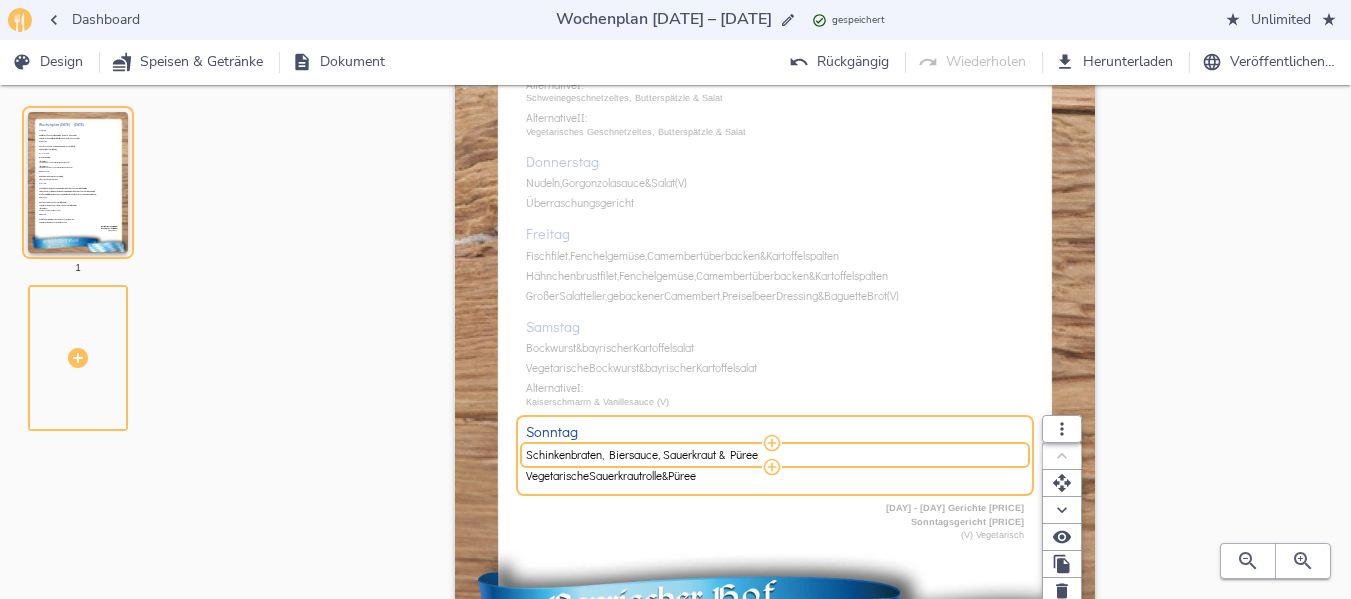 click on "Schinkenbraten, Biersauce, Sauerkraut & Püree" at bounding box center [772, 454] 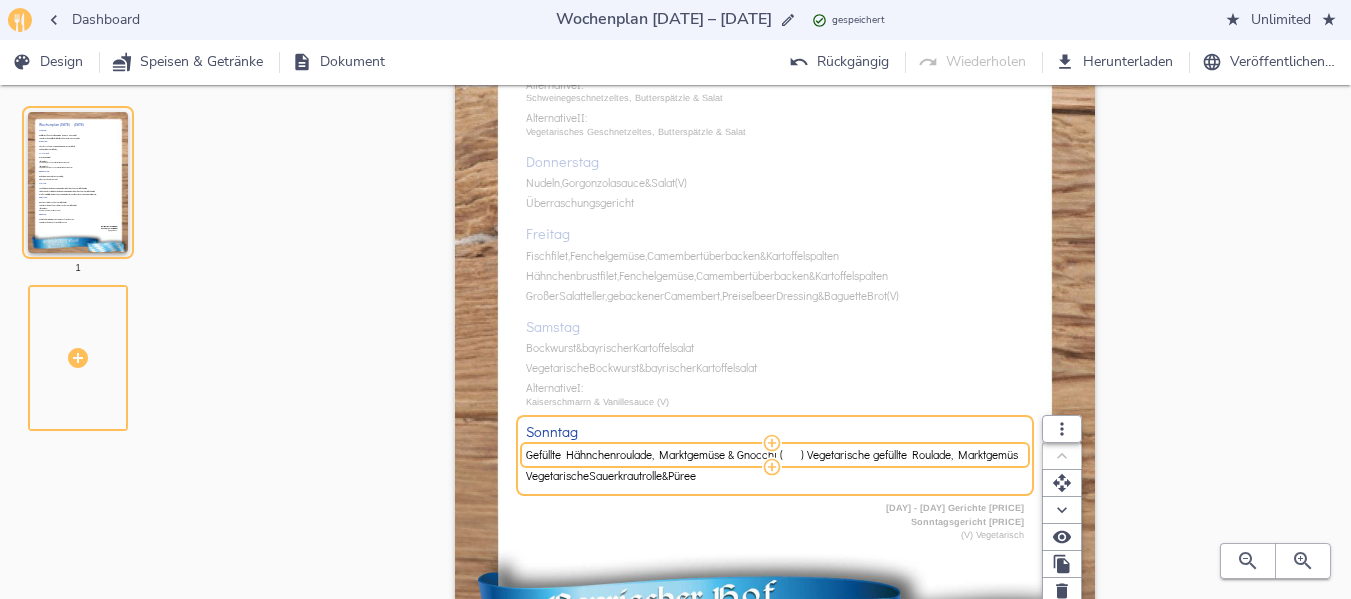 scroll, scrollTop: 0, scrollLeft: 61, axis: horizontal 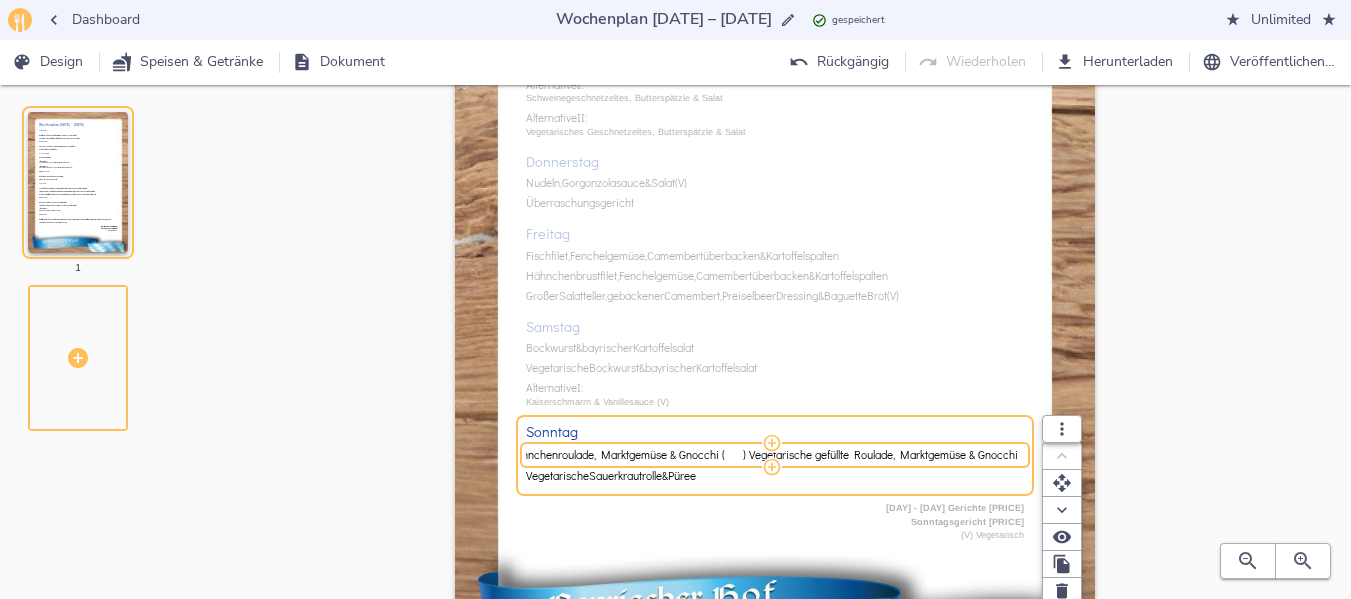 drag, startPoint x: 746, startPoint y: 454, endPoint x: 1084, endPoint y: 445, distance: 338.1198 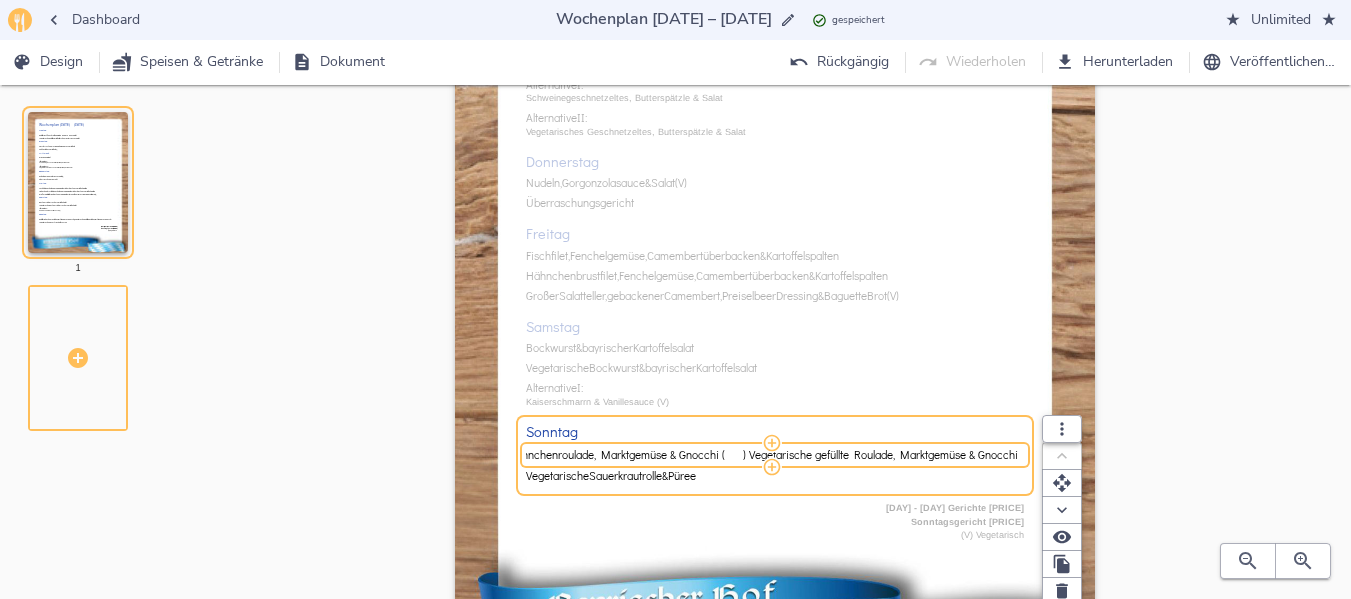 click on "Gefüllte Hähnchenroulade, Marktgemüse & Gnocchi (      ) Vegetarische gefüllte Roulade, Marktgemüse & Gnocchi" at bounding box center [775, 455] 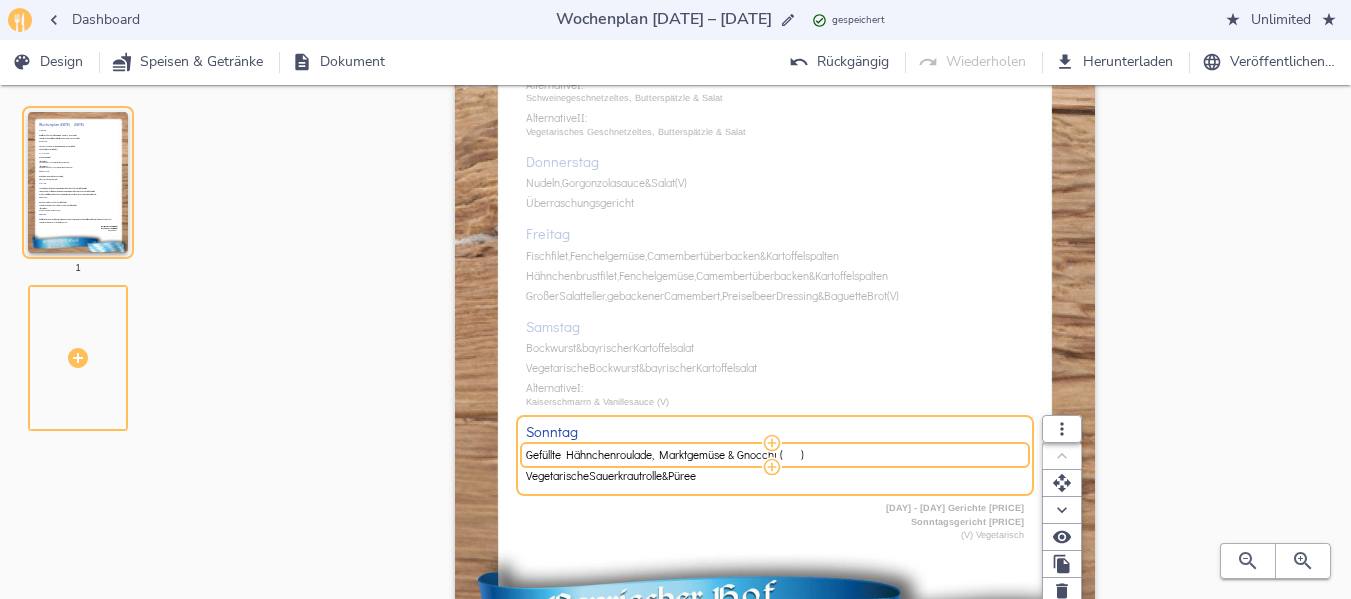 scroll, scrollTop: 0, scrollLeft: 0, axis: both 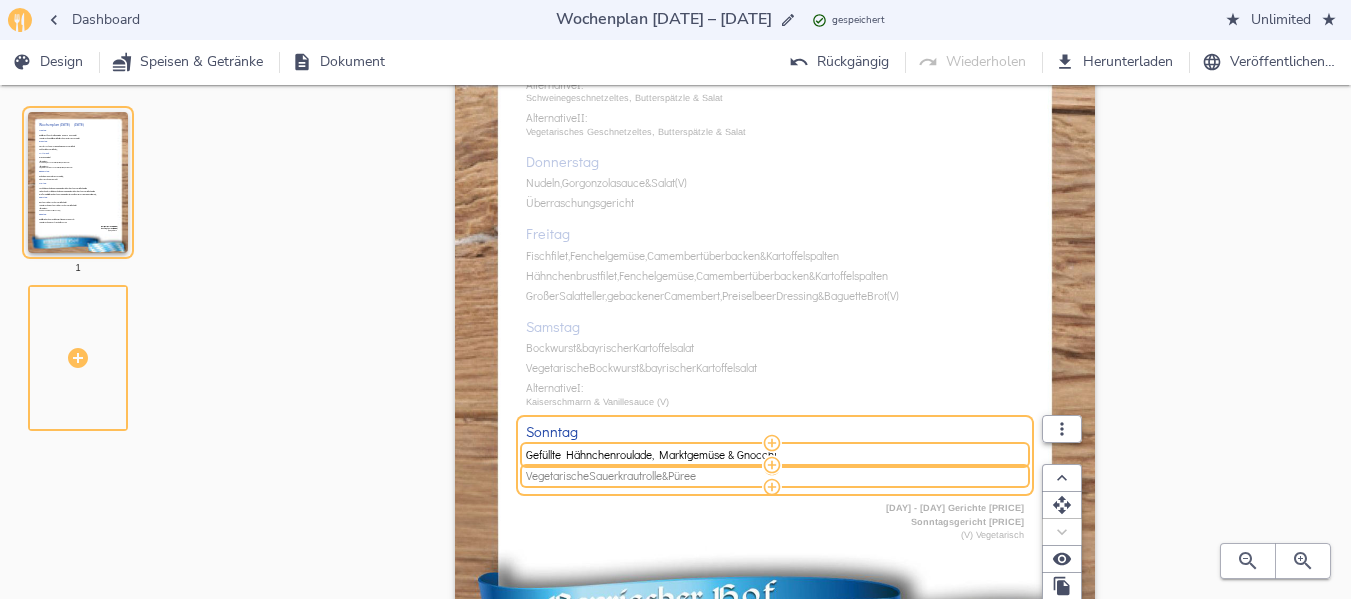 click on "Sauerkrautrolle" at bounding box center [625, 476] 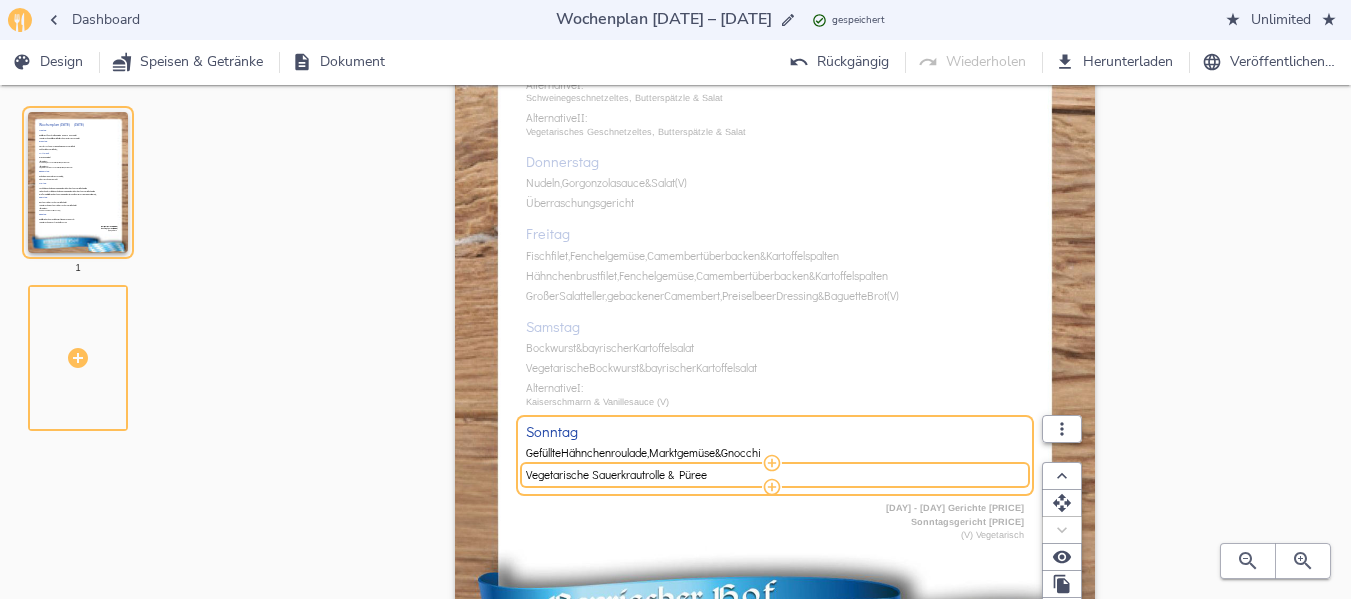 click on "Vegetarische Sauerkrautrolle & Püree" at bounding box center (772, 474) 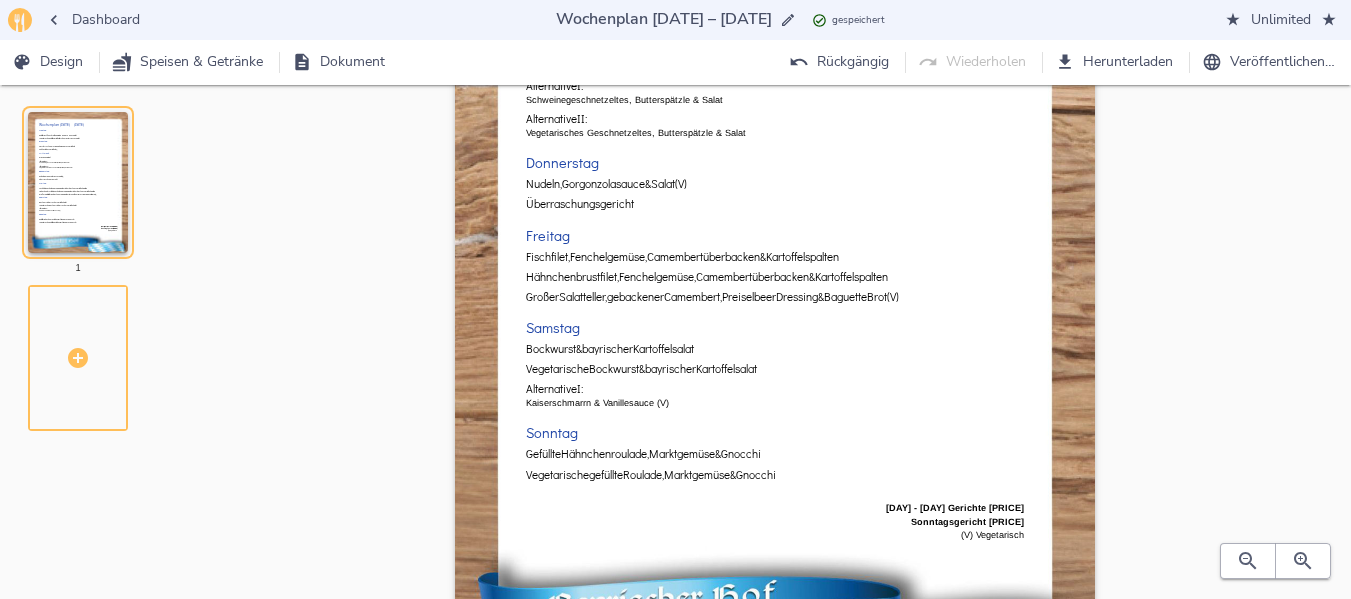 click on "Wochenplan [DATE] – [DATE] [DAY] Gefüllte Hackfleischrolle, Tomaten-Gemüse-Reis & Salat Vegetarische gefüllte Kartoffeltasche, Kräutersauce & Salat Dienstag Kasslerrücken, Wirsing Rahmgemüse & Kartoffeln Kohlroulade & Kartoffeln (V) Mittwoch Graupeneintopf Alternative I: Schweinegeschnetzeltes, Butterspätzle & Salat Alternative II: Vegetarisches Geschnetzeltes, Butterspätzle & Salat Donnerstag Nudeln, Gorgonzolasauce & Salat (V) Überraschungsgericht Freitag Fischfilet, Fenchelgemüse, Camembert überbacken & Kartoffelspalten Hähnchenbrustfilet, Fenchelgemüse, Camembert überbacken & Kartoffelspalten Großer Salatteller, gebackener Camembert, Preiselbeer Dressing & Baguette Brot (V) Samstag Bockwurst & bayrischer Kartoffelsalat Vegetarische Bockwurst & bayrischer Kartoffelsalat Alternative I: Kaiserschmarrn & Vanillesauce (V) Sonntag Gefüllte Hähnchenroulade," at bounding box center [775, 247] 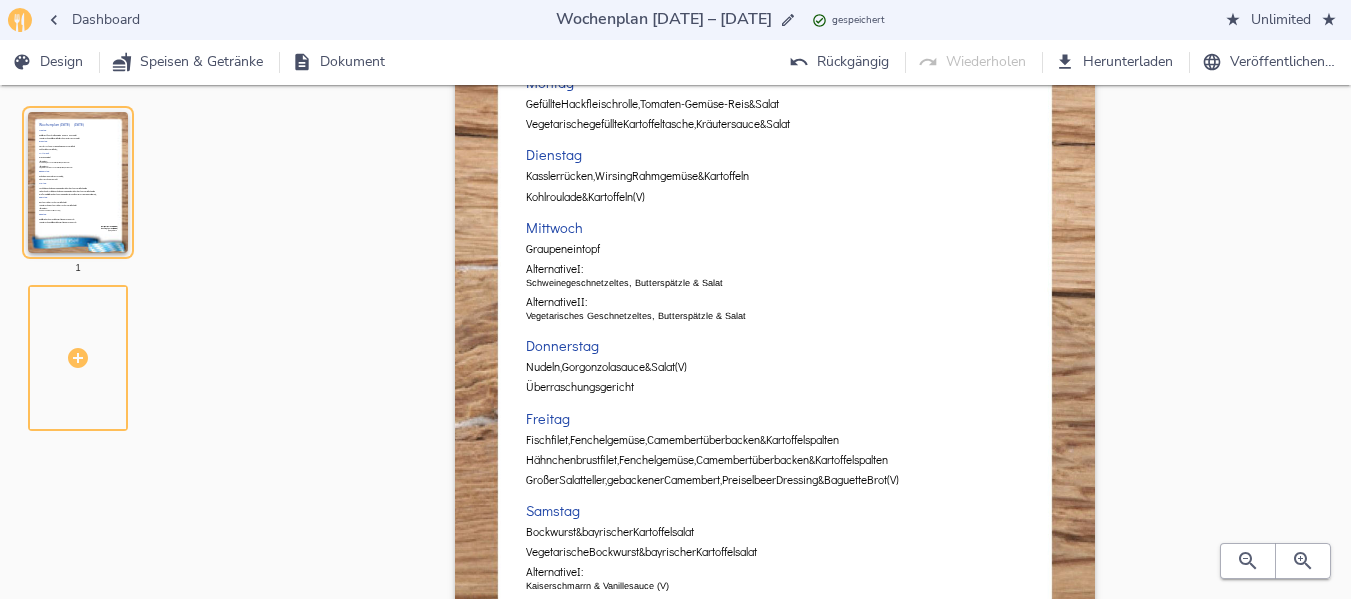scroll, scrollTop: 0, scrollLeft: 0, axis: both 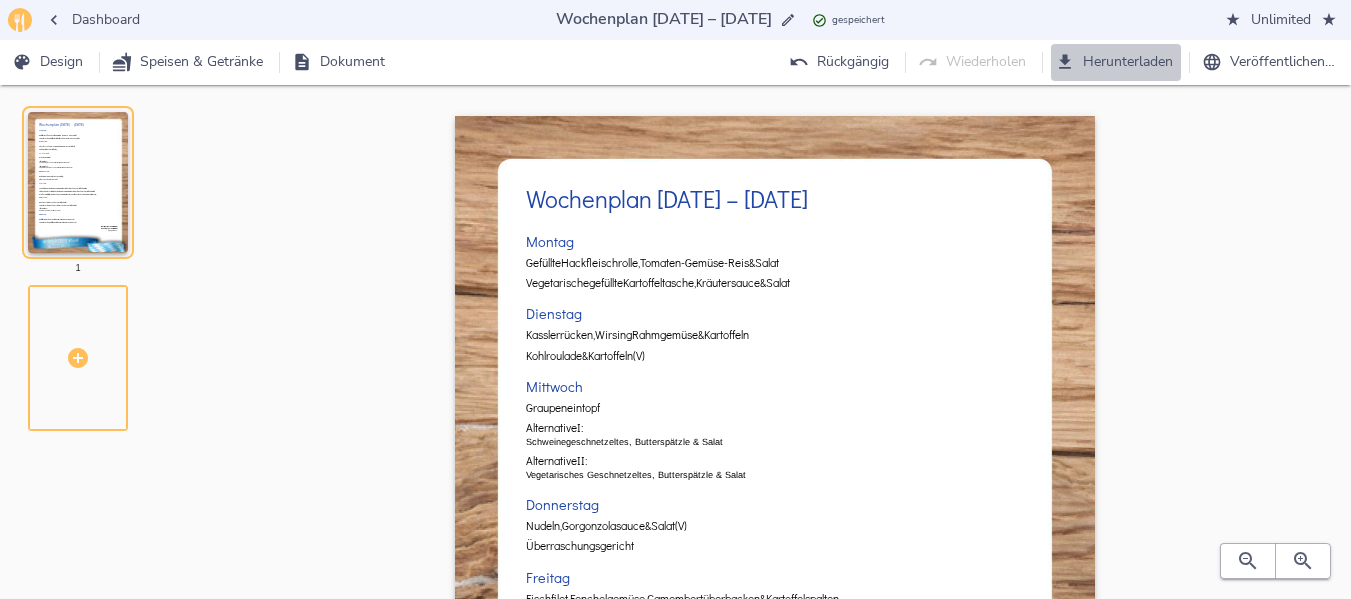 click on "Herunterladen" at bounding box center (49, 62) 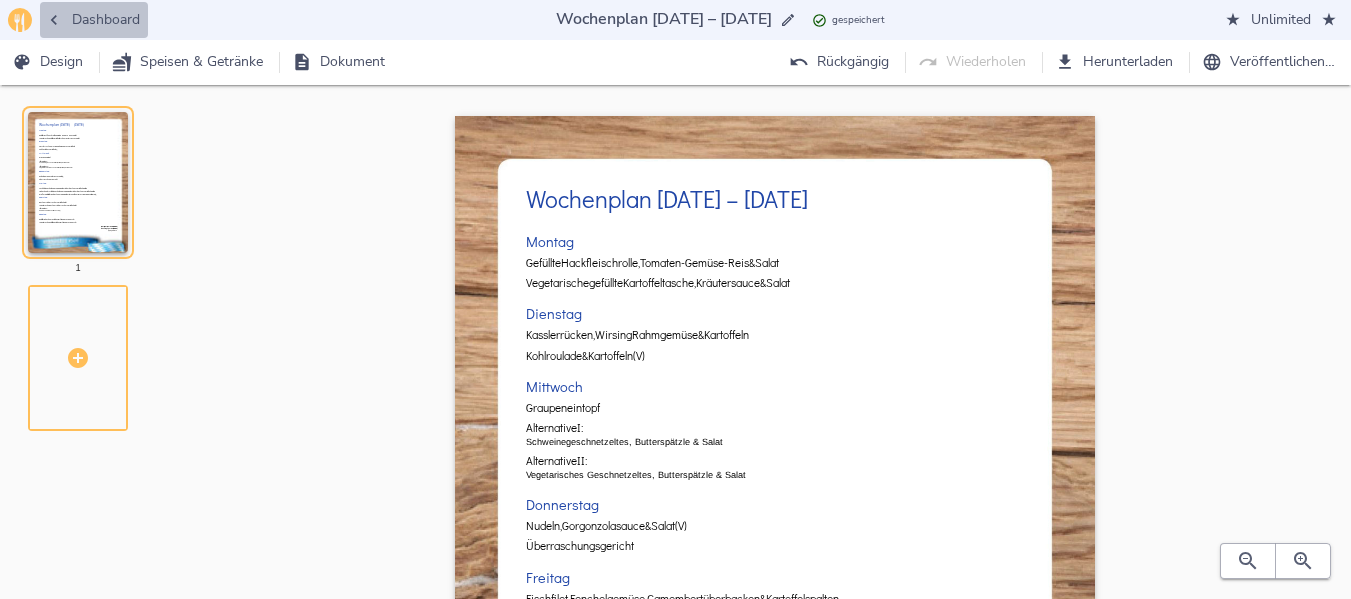 click on "Dashboard" at bounding box center [94, 20] 